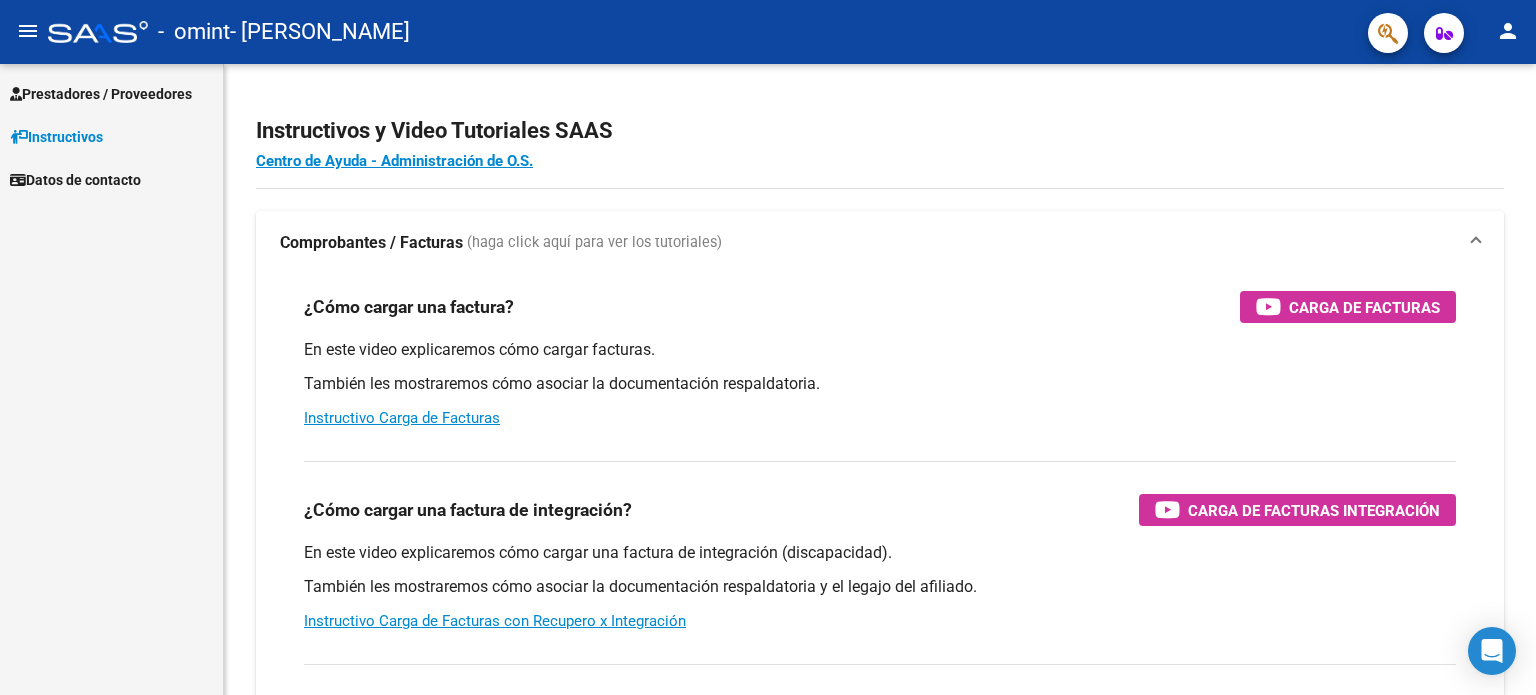 scroll, scrollTop: 0, scrollLeft: 0, axis: both 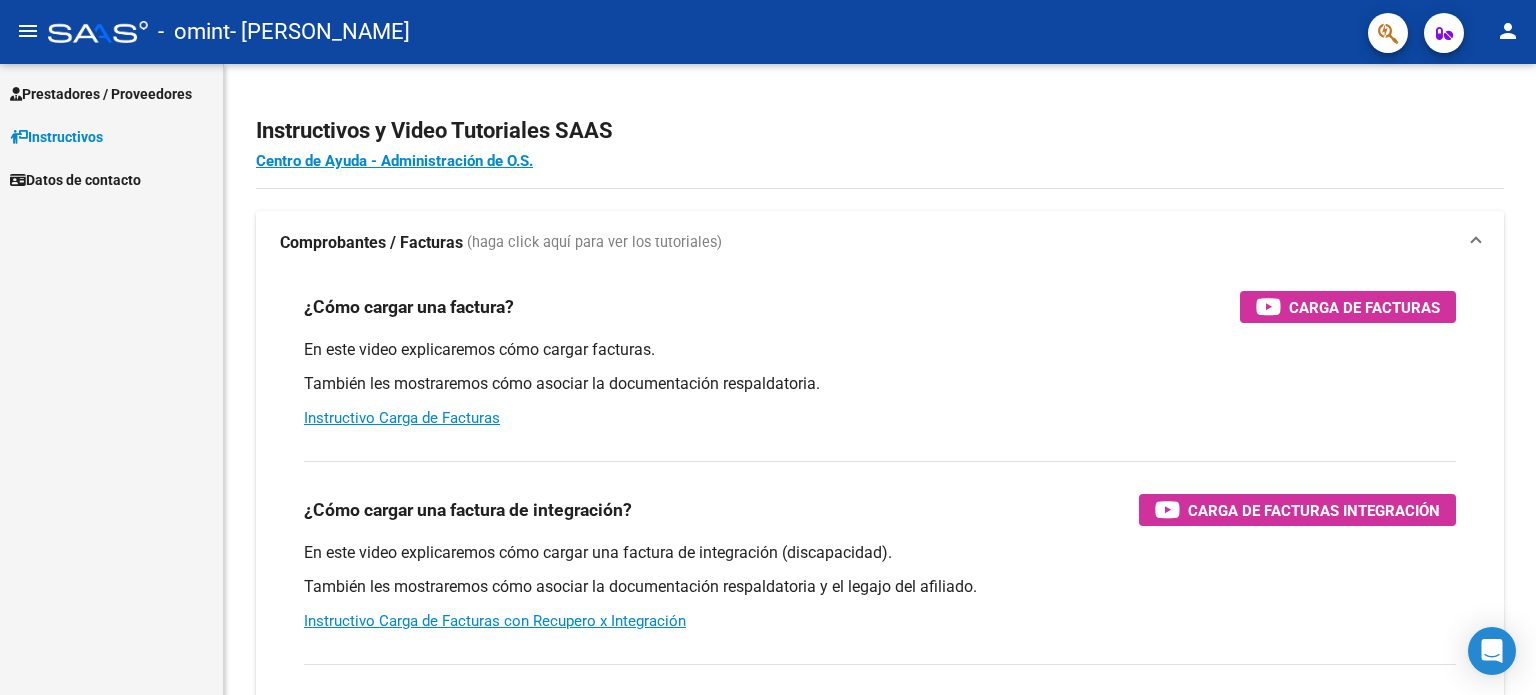 click on "Prestadores / Proveedores" at bounding box center (101, 94) 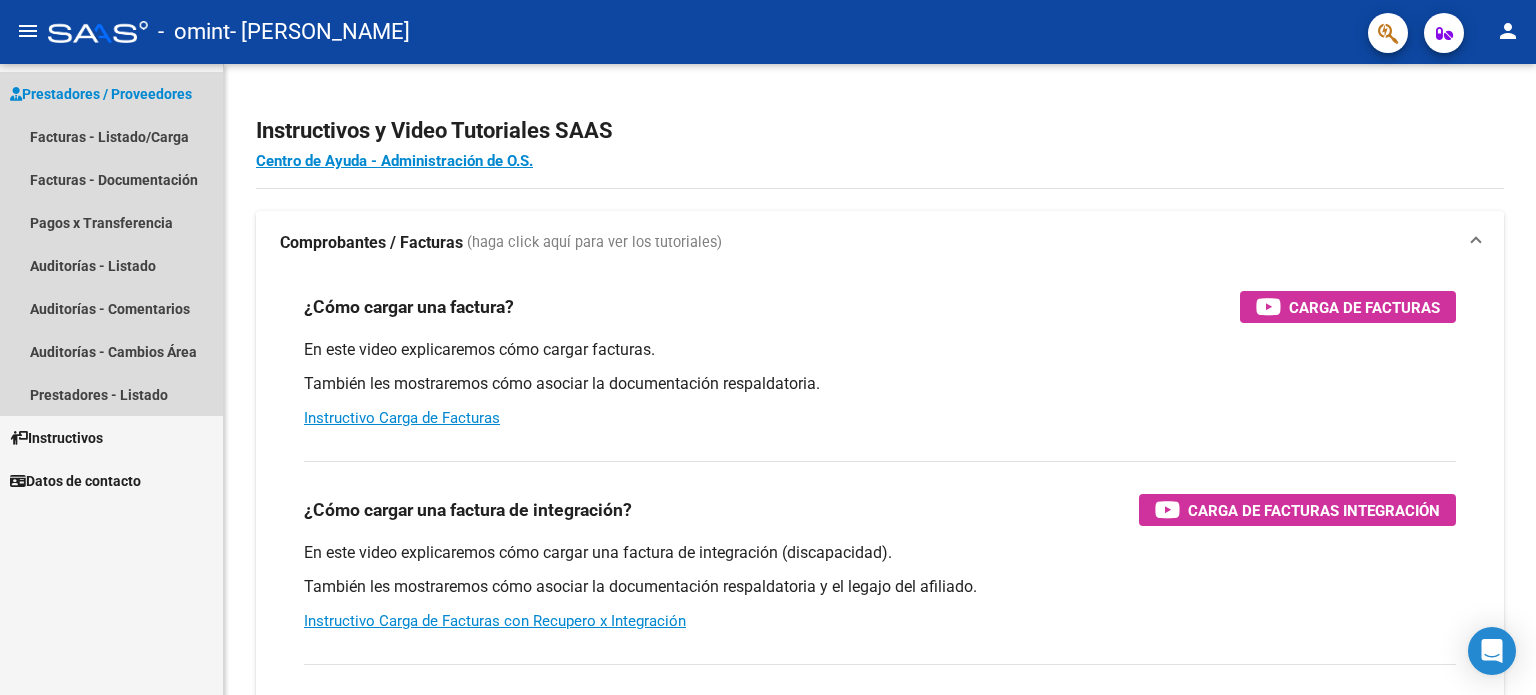 click on "Prestadores / Proveedores" at bounding box center [101, 94] 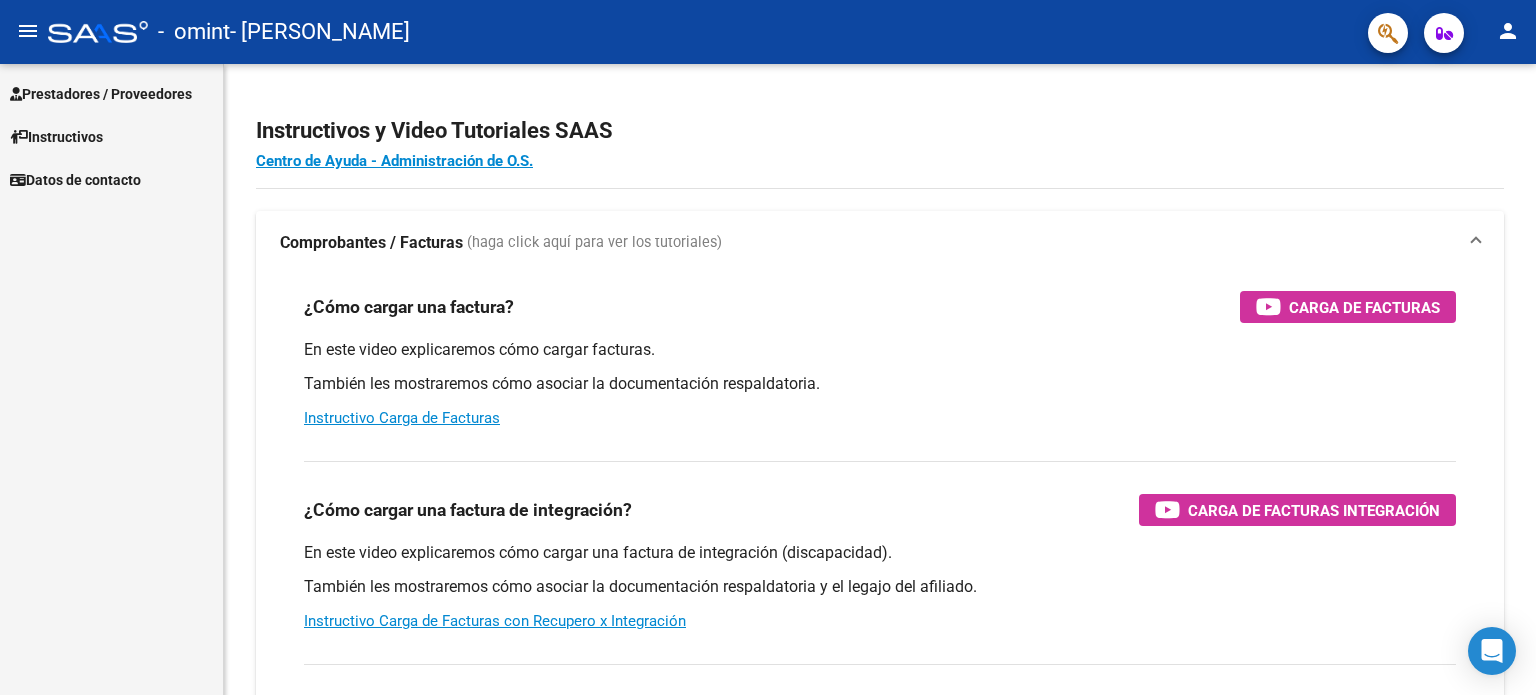click on "Prestadores / Proveedores" at bounding box center [101, 94] 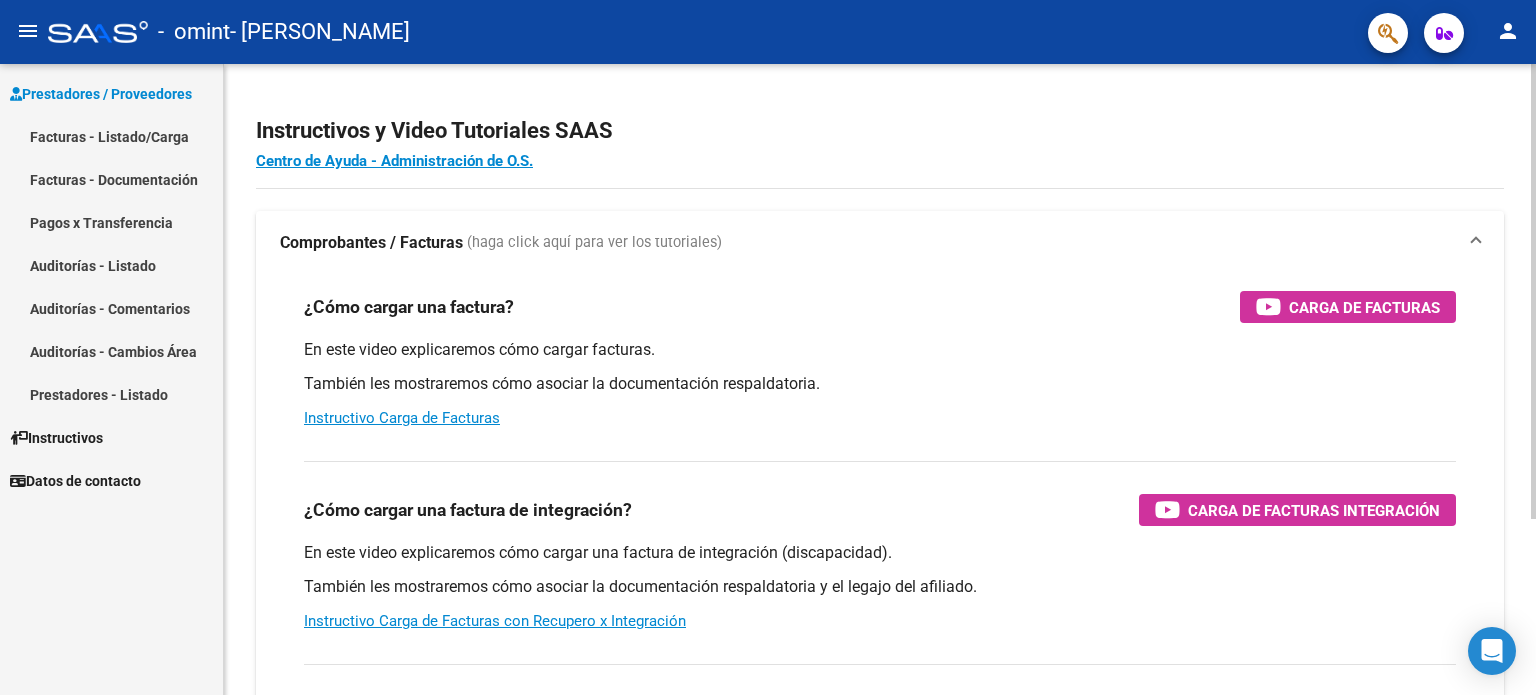 click on "En este video explicaremos cómo cargar una factura de integración (discapacidad). También les mostraremos cómo asociar la documentación respaldatoria y el legajo del afiliado. Instructivo Carga de Facturas con Recupero x Integración" at bounding box center (880, 587) 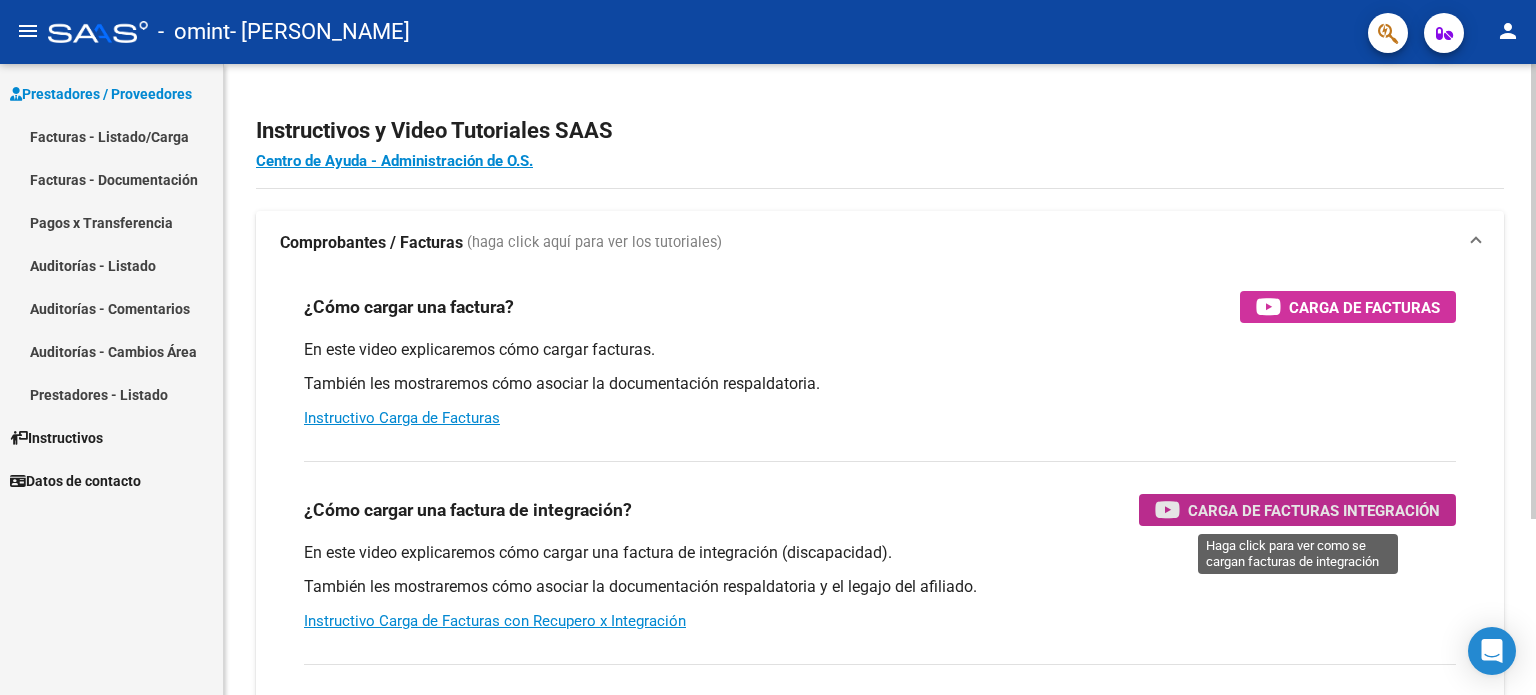 click on "Carga de Facturas Integración" at bounding box center (1314, 510) 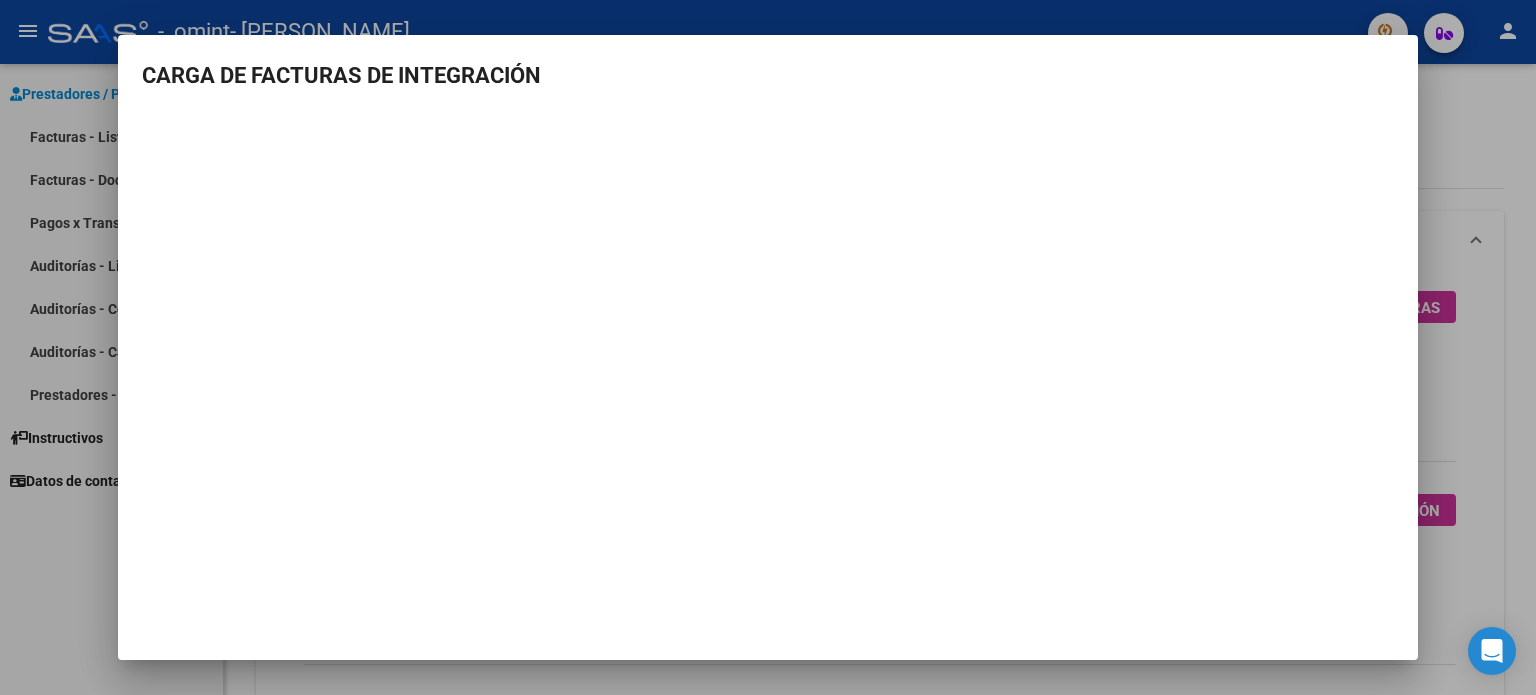 click at bounding box center [768, 347] 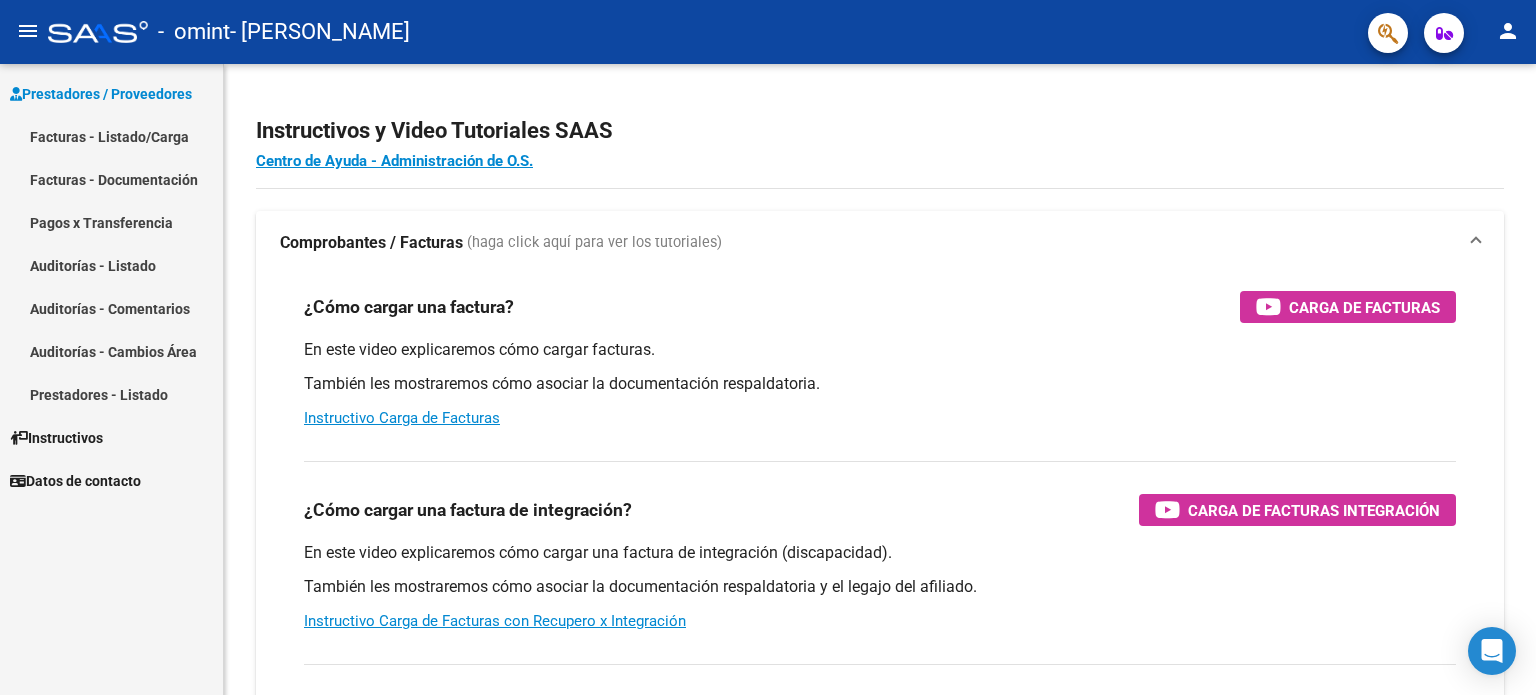 click on "Facturas - Listado/Carga" at bounding box center (111, 136) 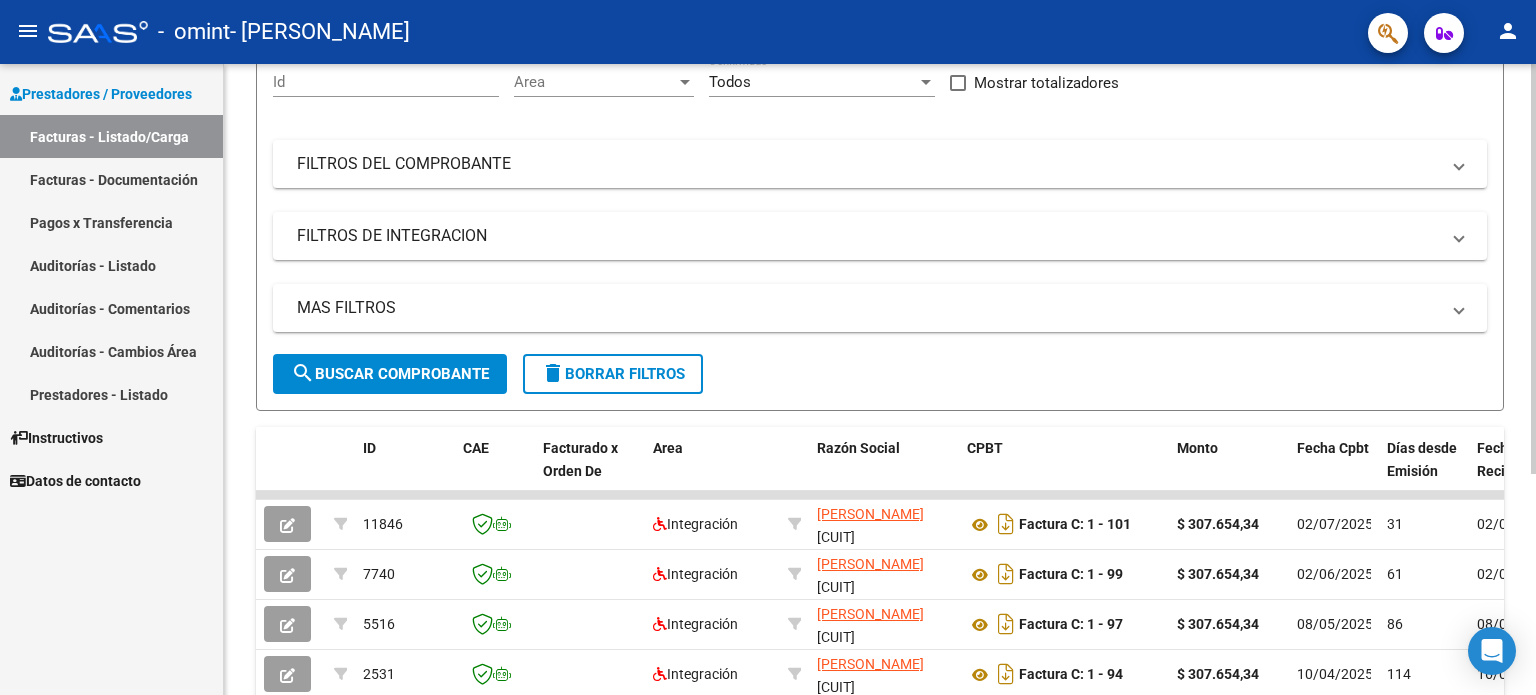 scroll, scrollTop: 100, scrollLeft: 0, axis: vertical 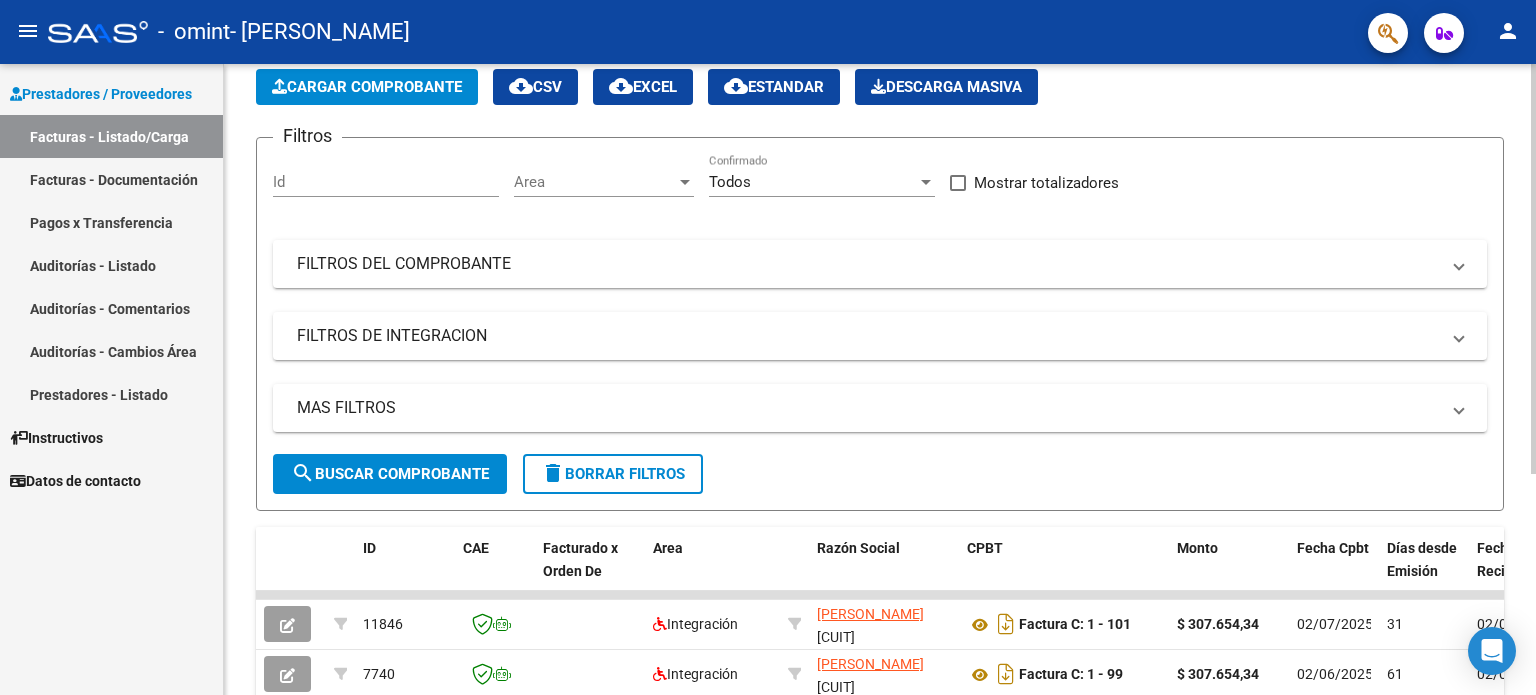 click on "Id" 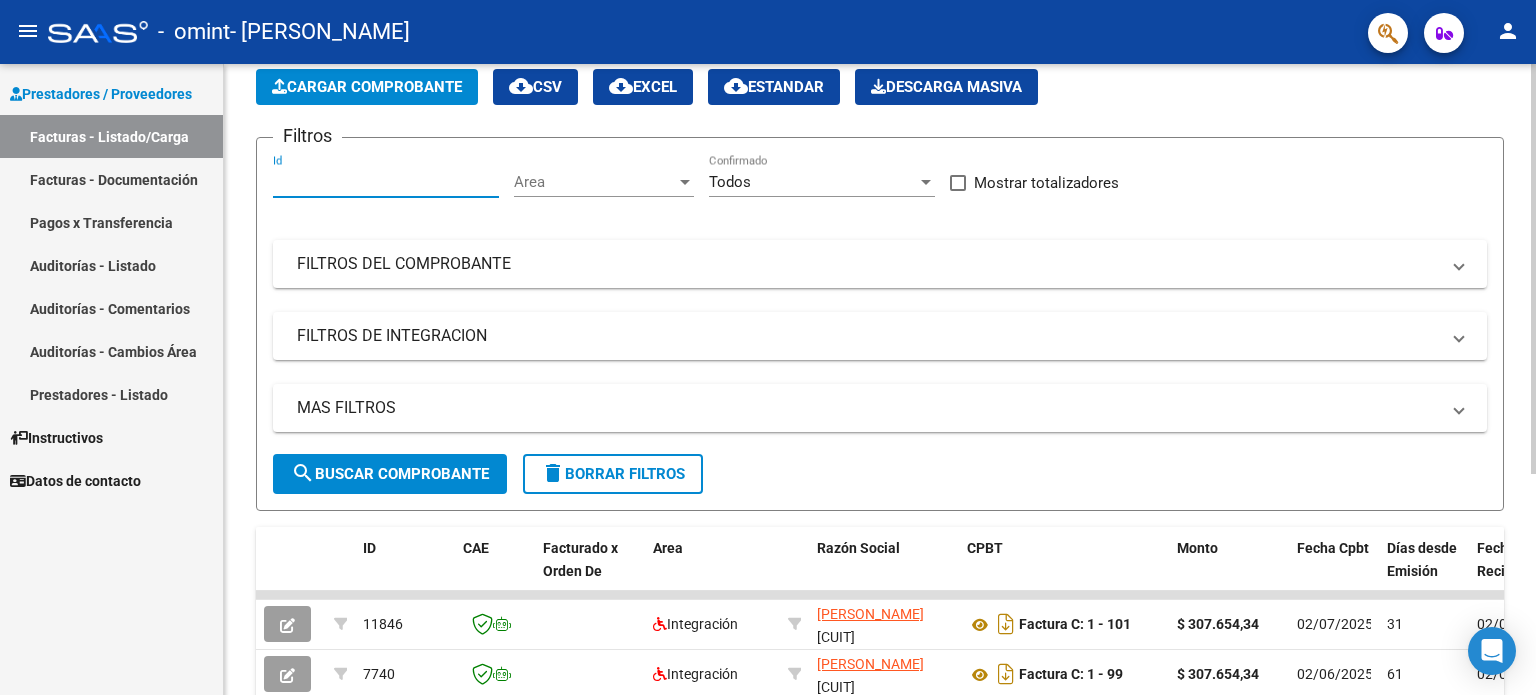 click on "Id" at bounding box center (386, 182) 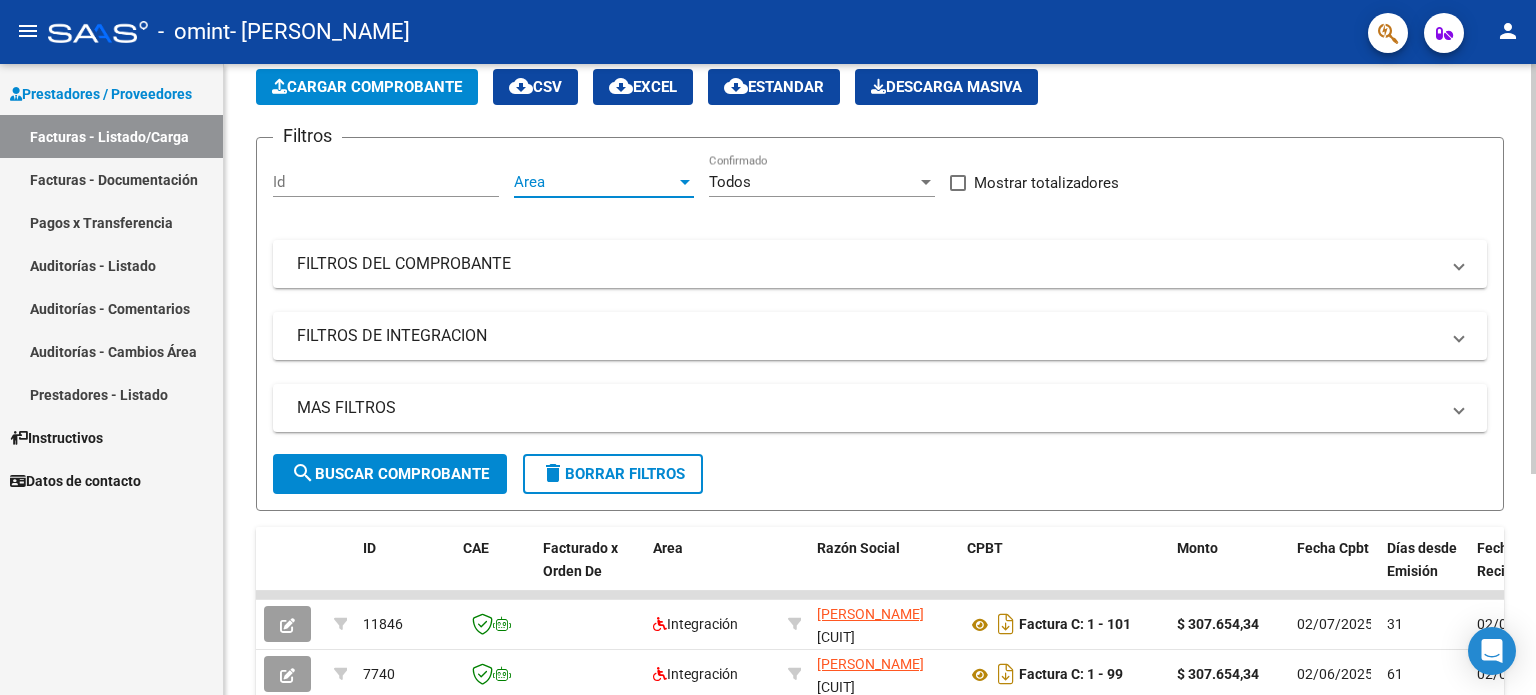 click on "Area" at bounding box center (595, 182) 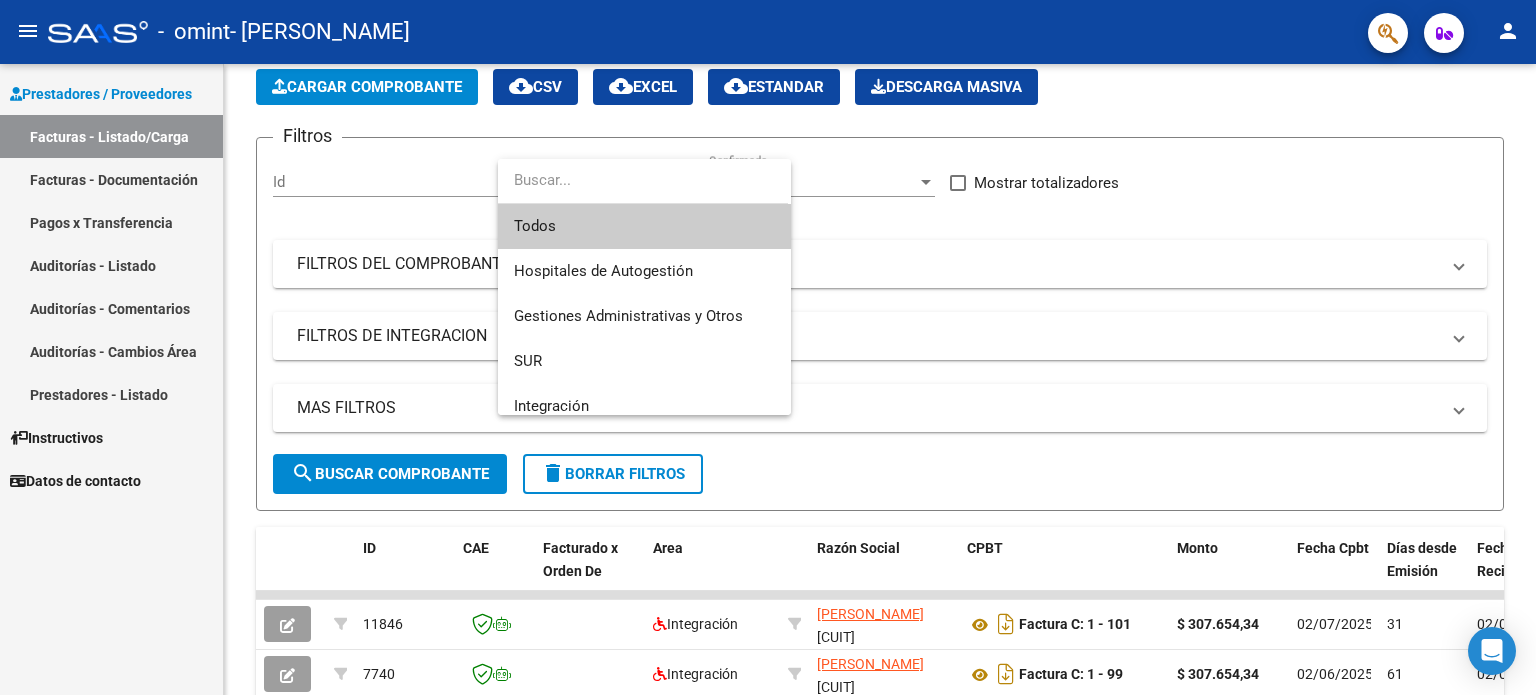 click at bounding box center [768, 347] 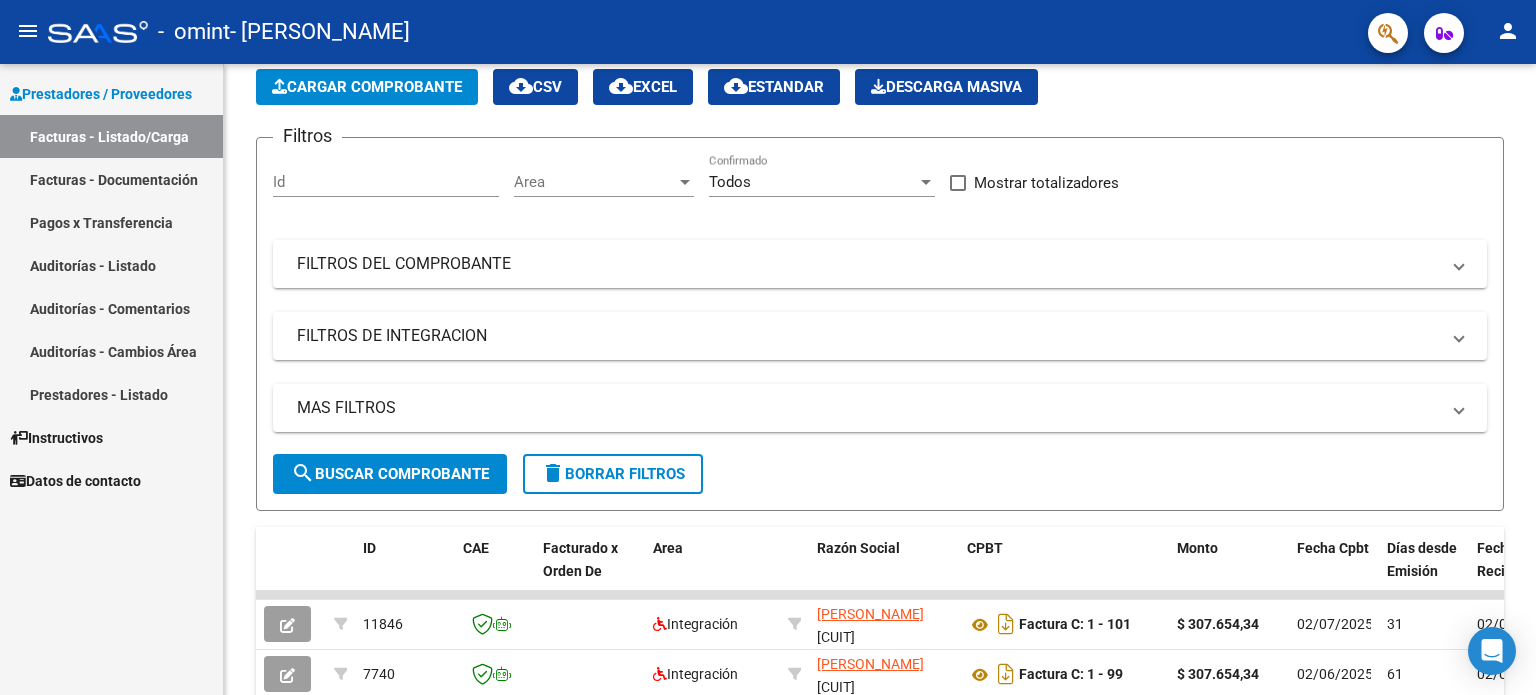 click on "Instructivos" at bounding box center [56, 438] 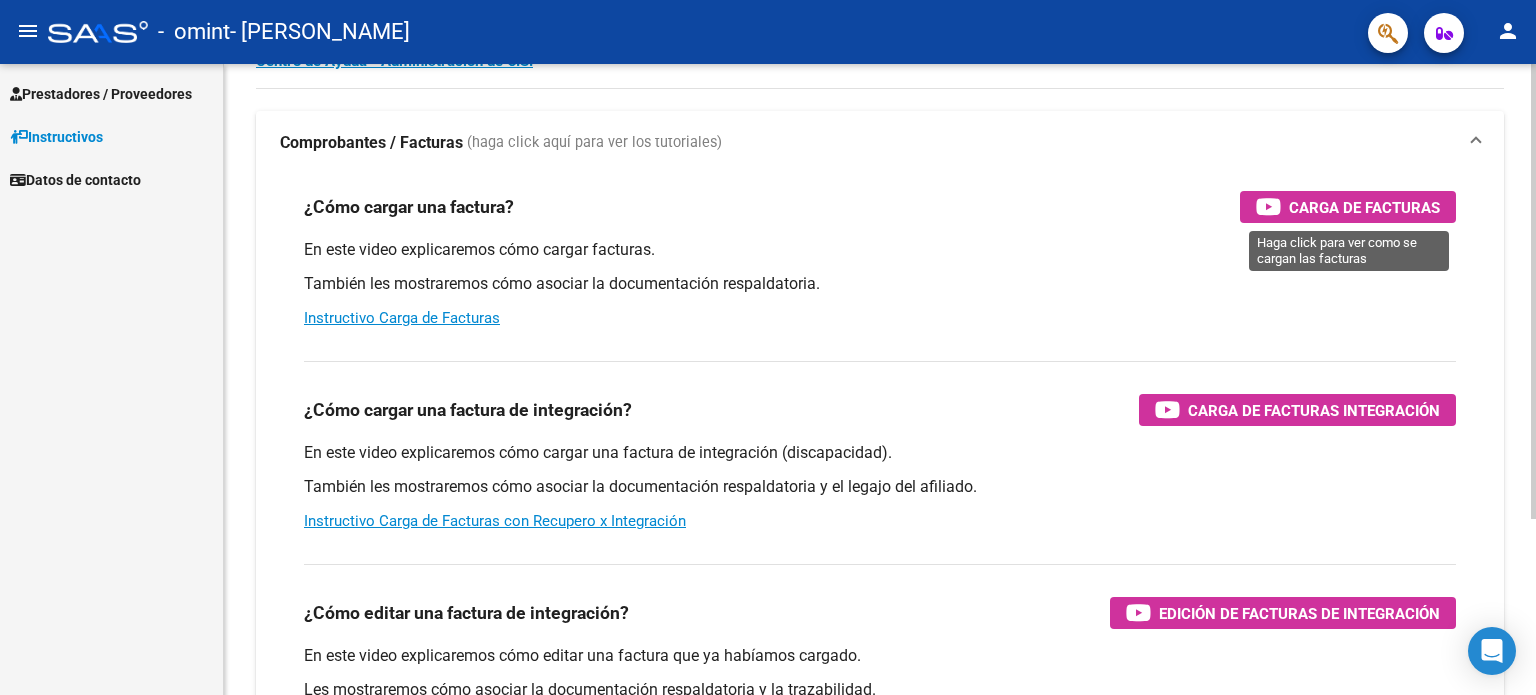 click on "Carga de Facturas" at bounding box center (1364, 207) 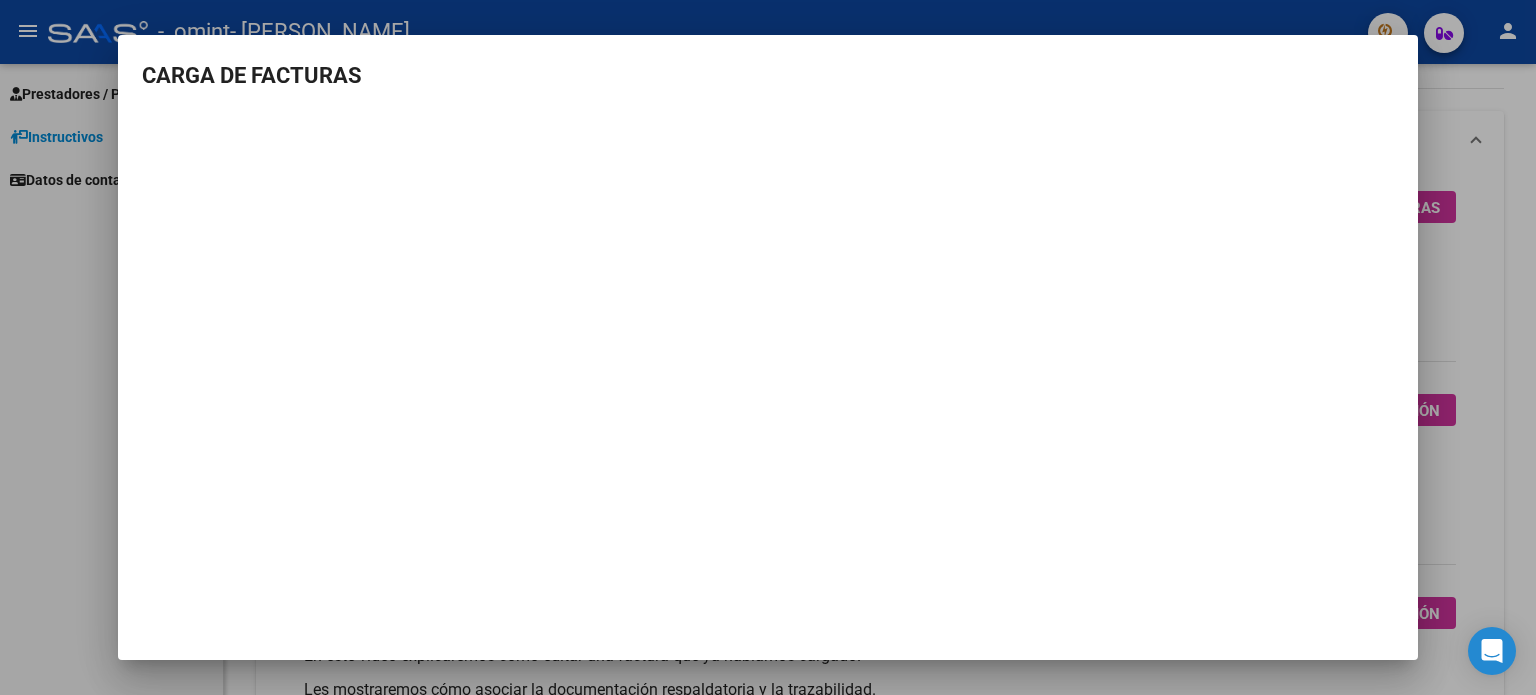 click at bounding box center (768, 347) 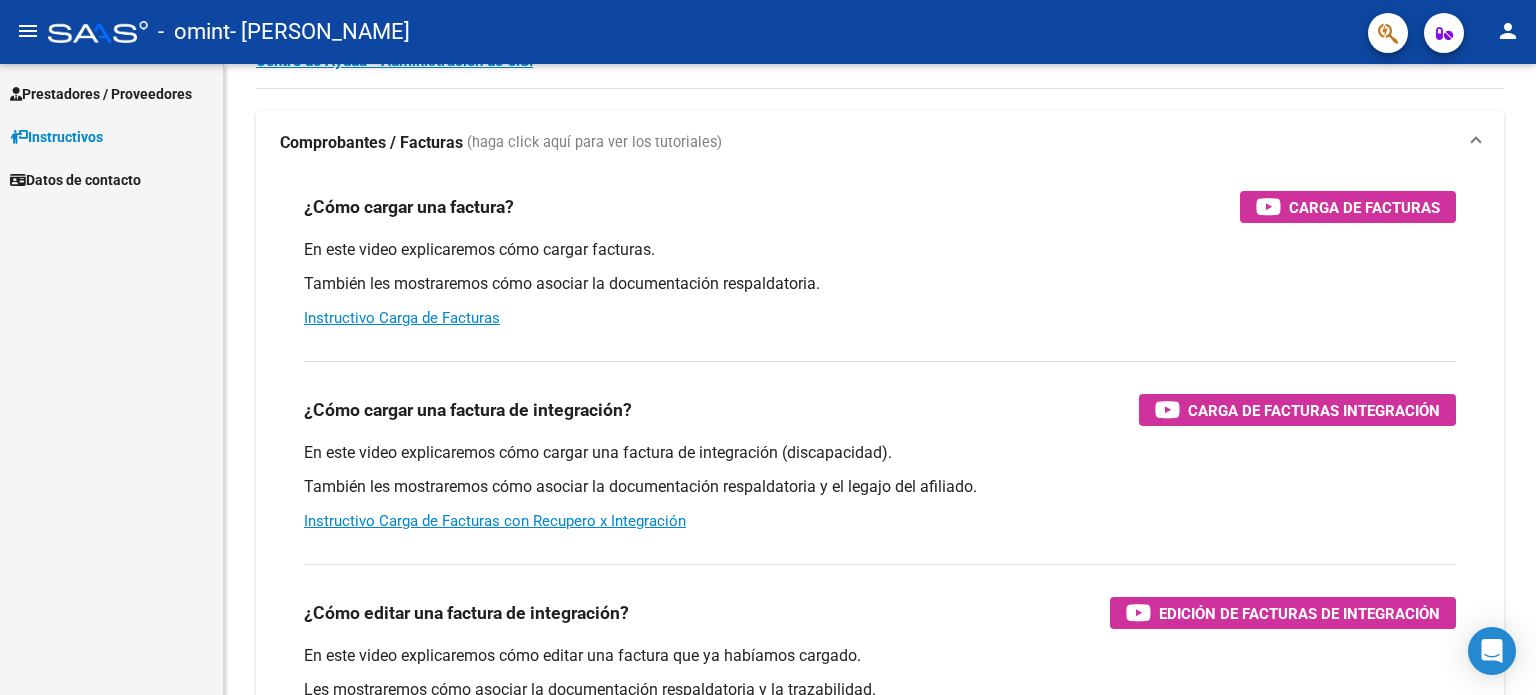 click on "Prestadores / Proveedores" at bounding box center [101, 94] 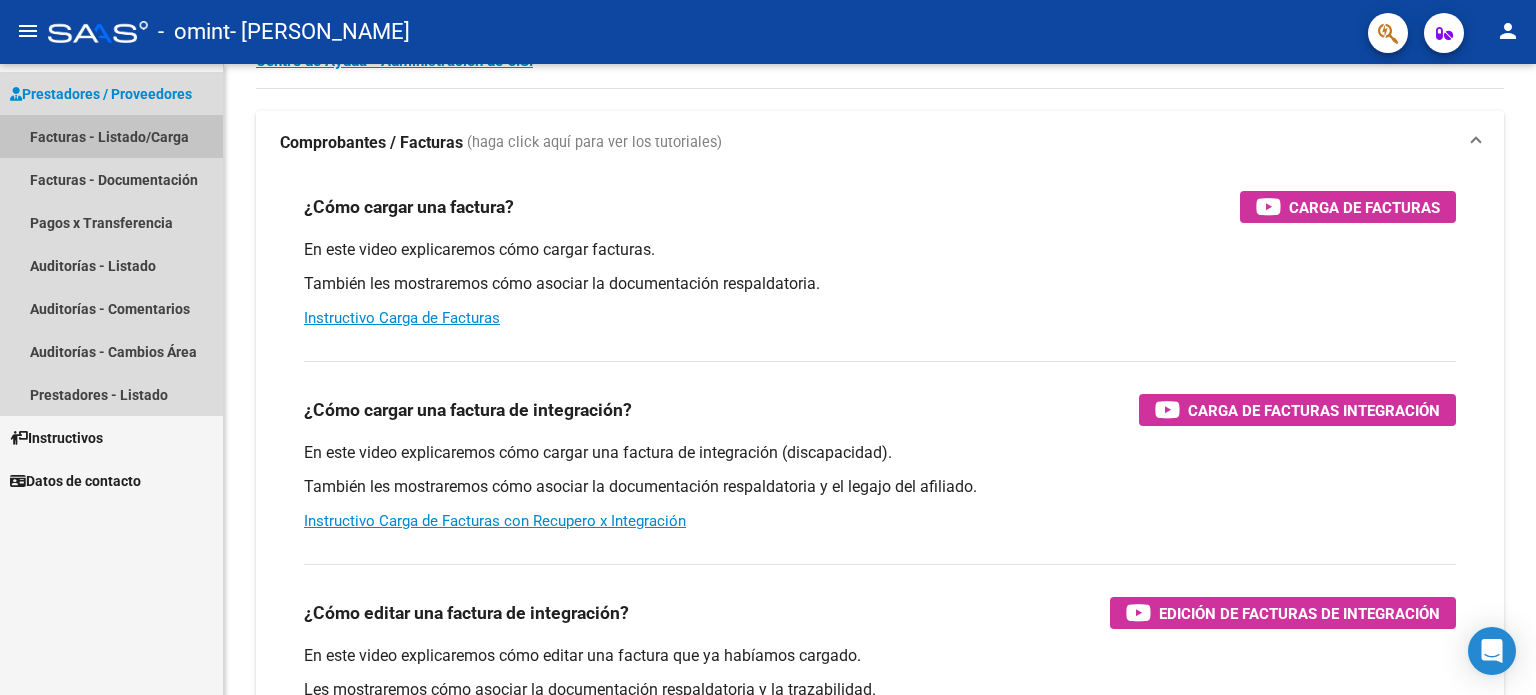 click on "Facturas - Listado/Carga" at bounding box center [111, 136] 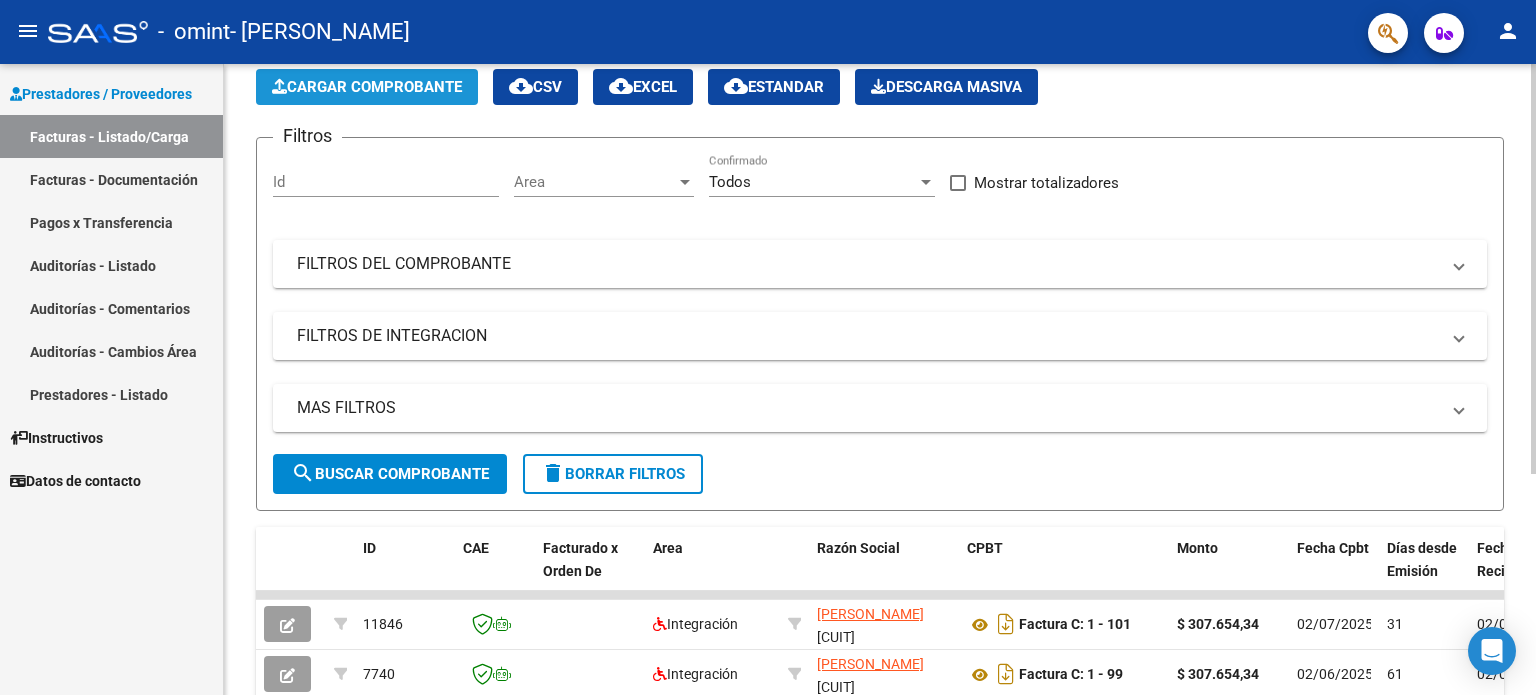 click on "Cargar Comprobante" 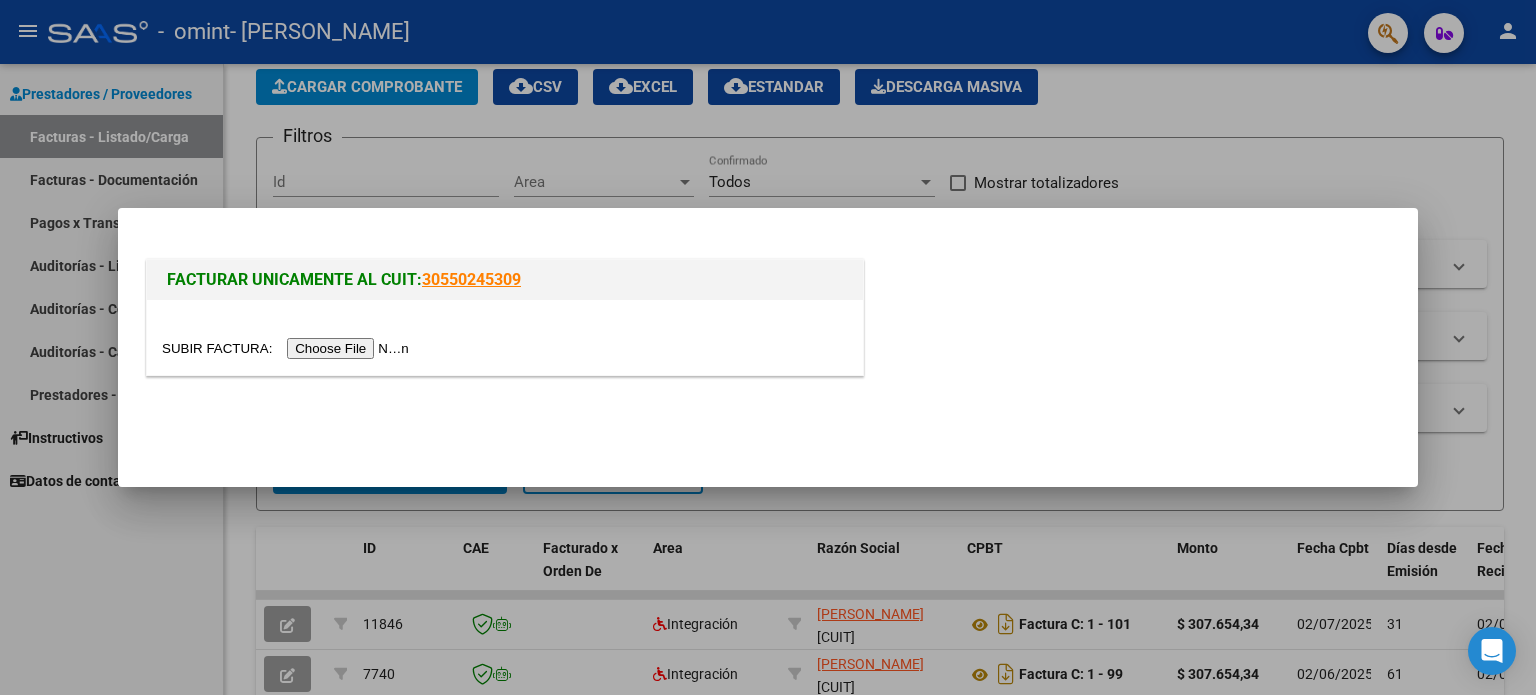 click at bounding box center (288, 348) 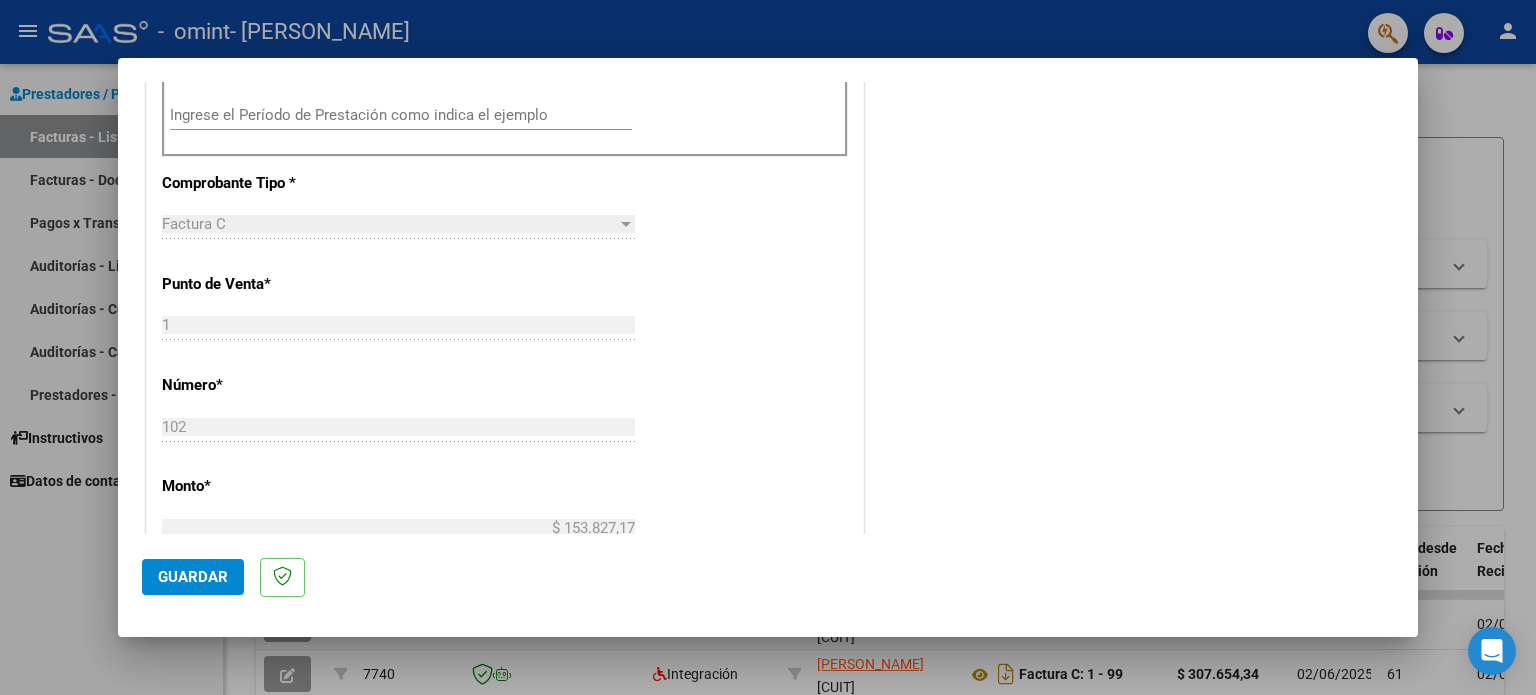 scroll, scrollTop: 600, scrollLeft: 0, axis: vertical 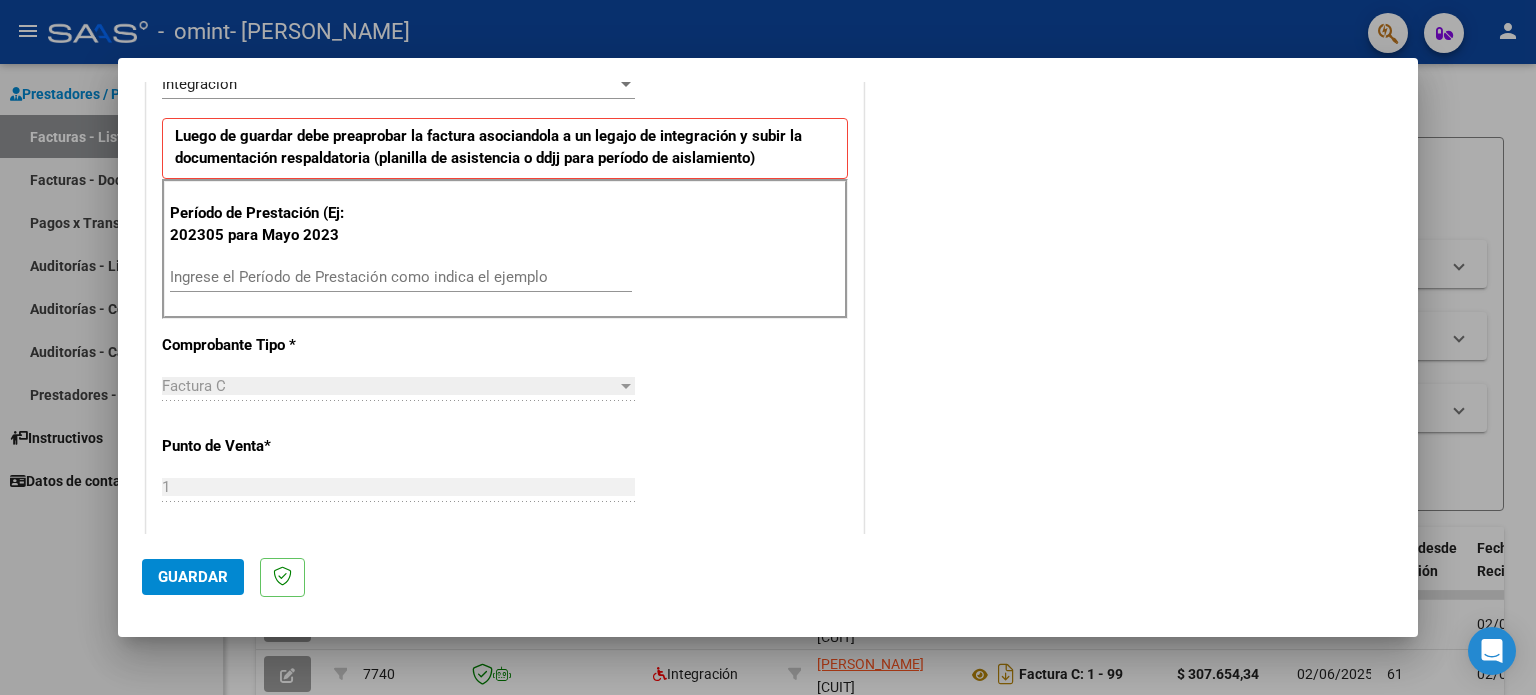 click on "Ingrese el Período de Prestación como indica el ejemplo" at bounding box center [401, 277] 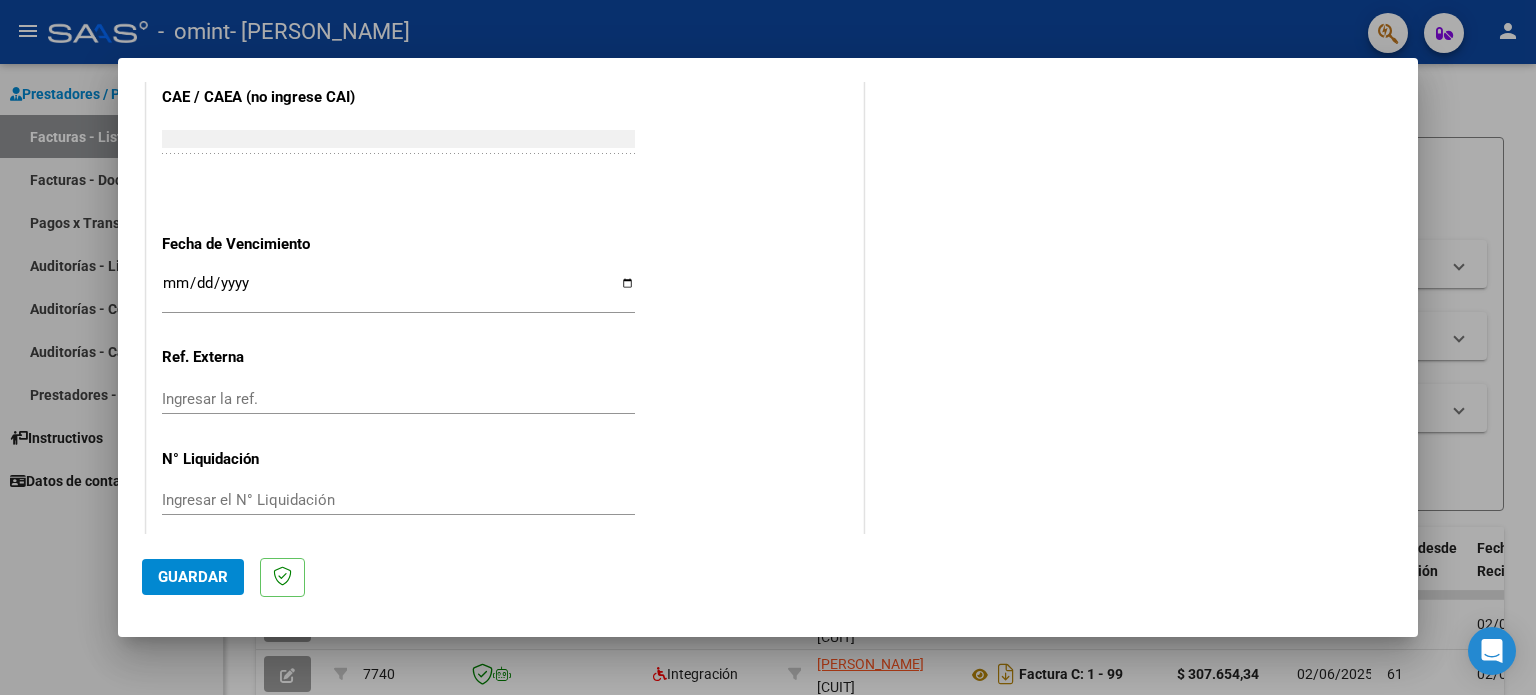 scroll, scrollTop: 1268, scrollLeft: 0, axis: vertical 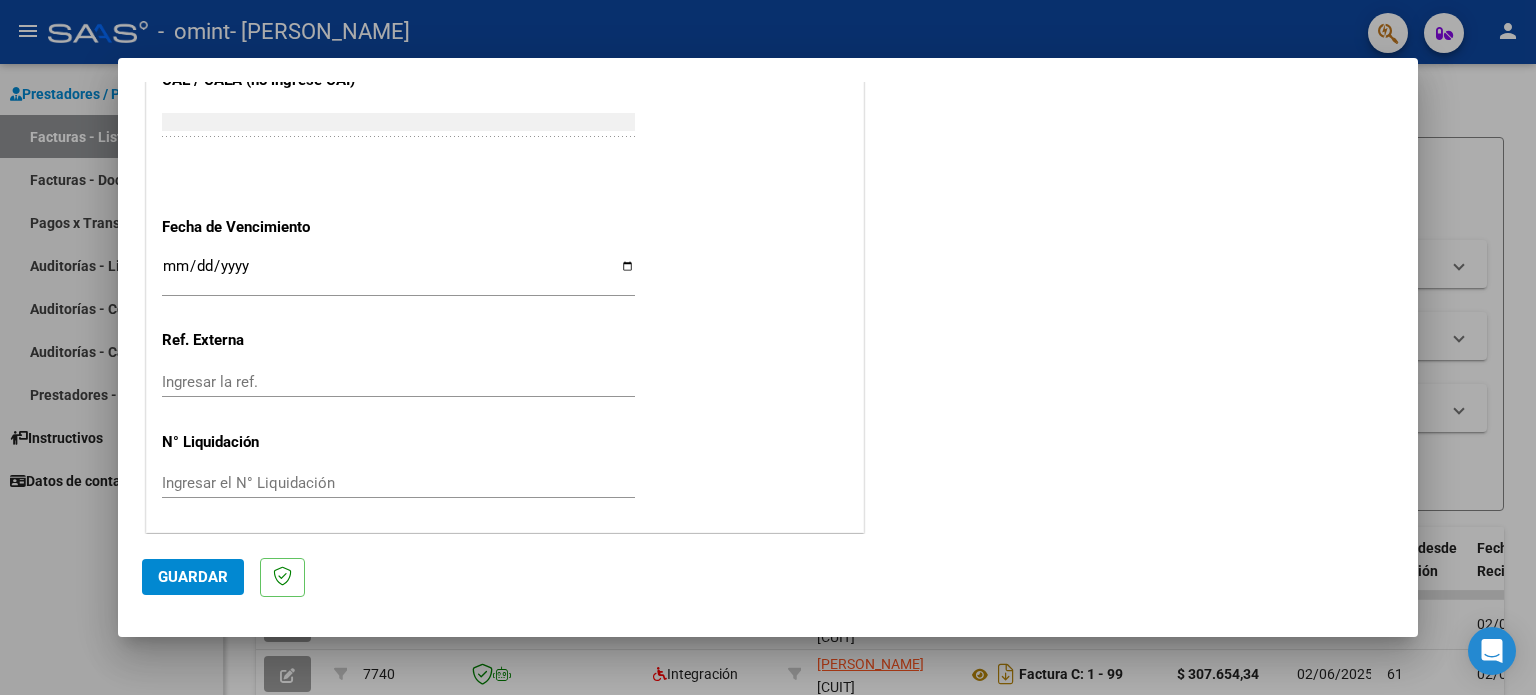 type on "202507" 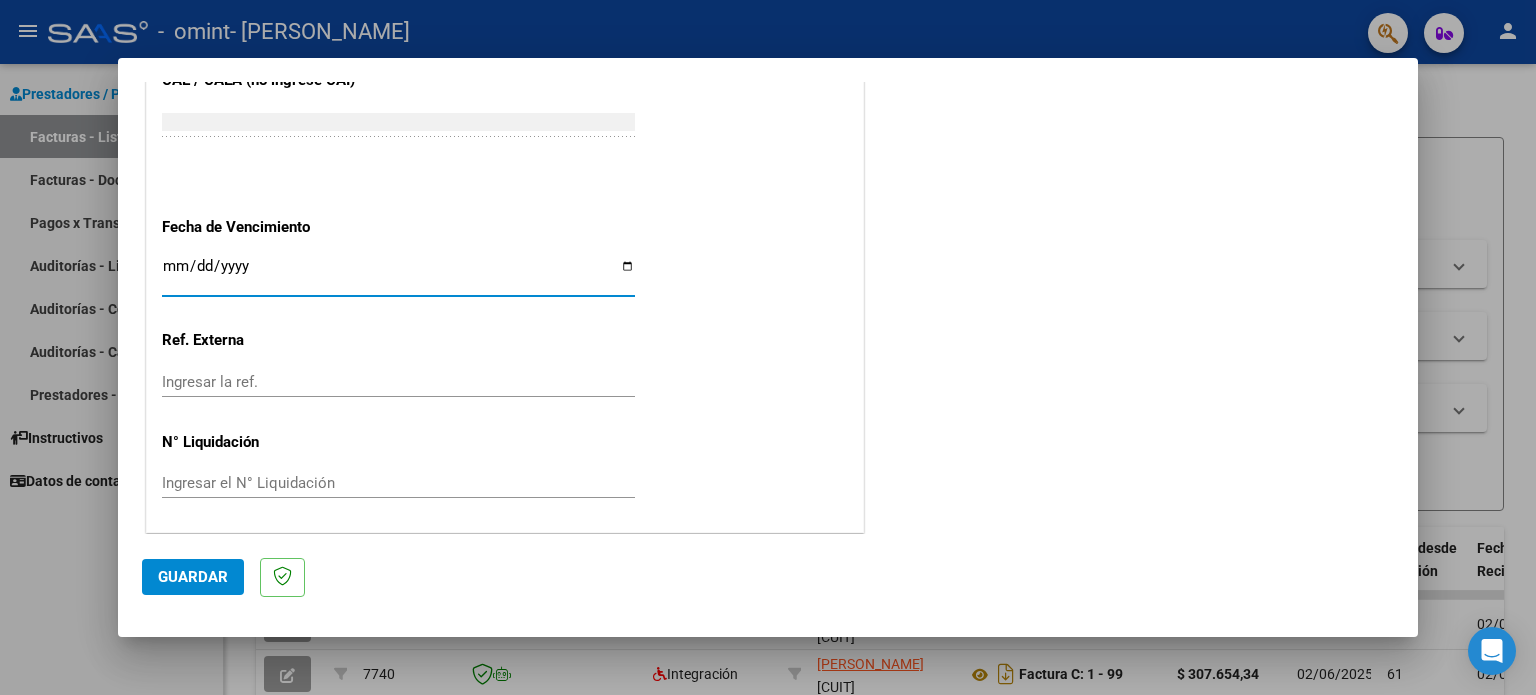 type on "[DATE]" 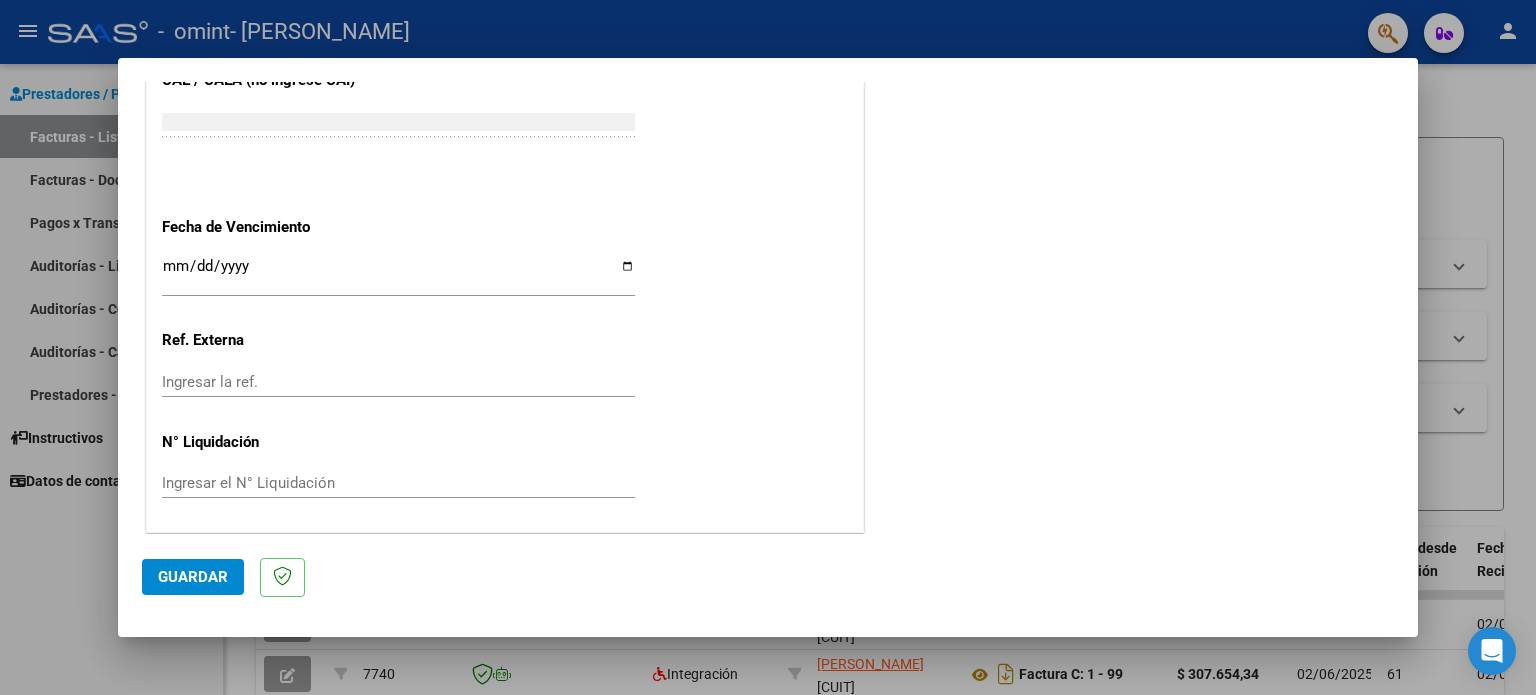 click at bounding box center [768, 347] 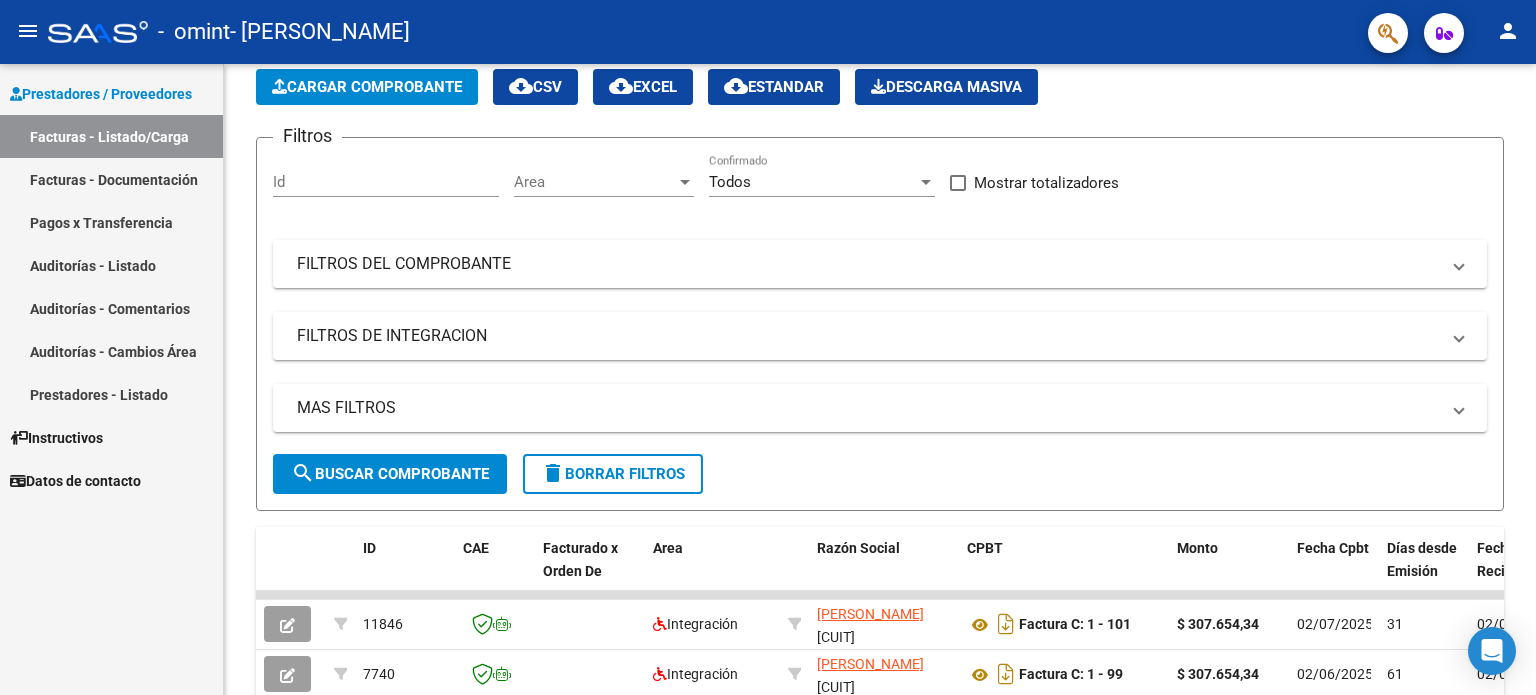 click on "Instructivos" at bounding box center (56, 438) 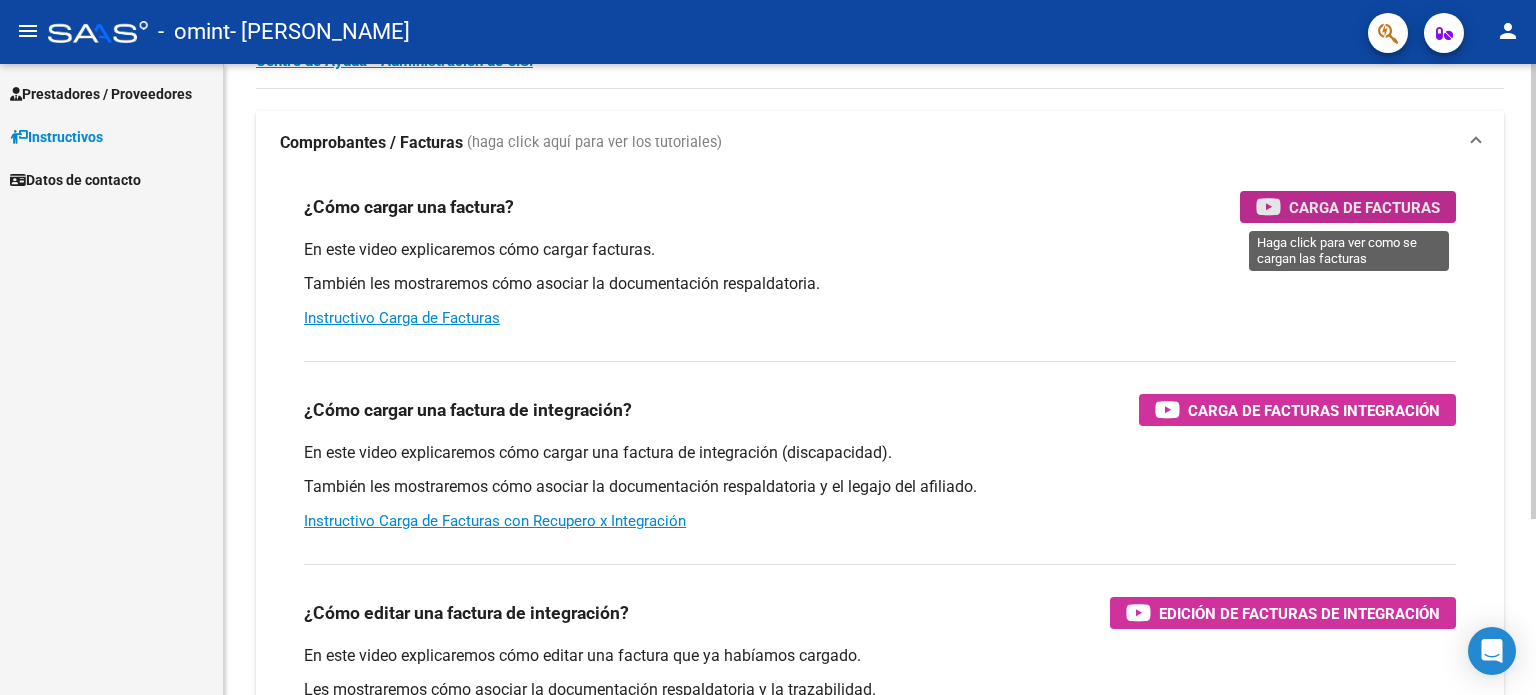 click on "Carga de Facturas" at bounding box center (1364, 207) 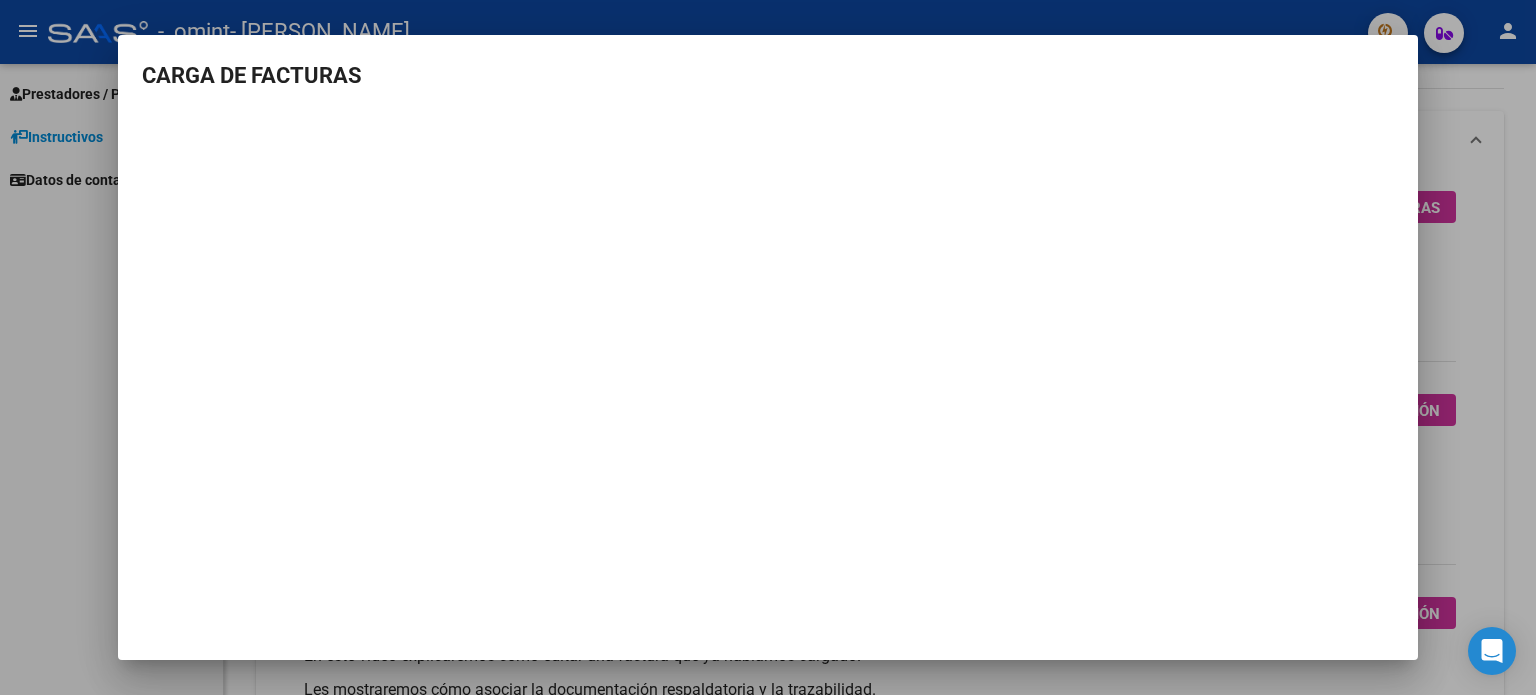 click at bounding box center (768, 347) 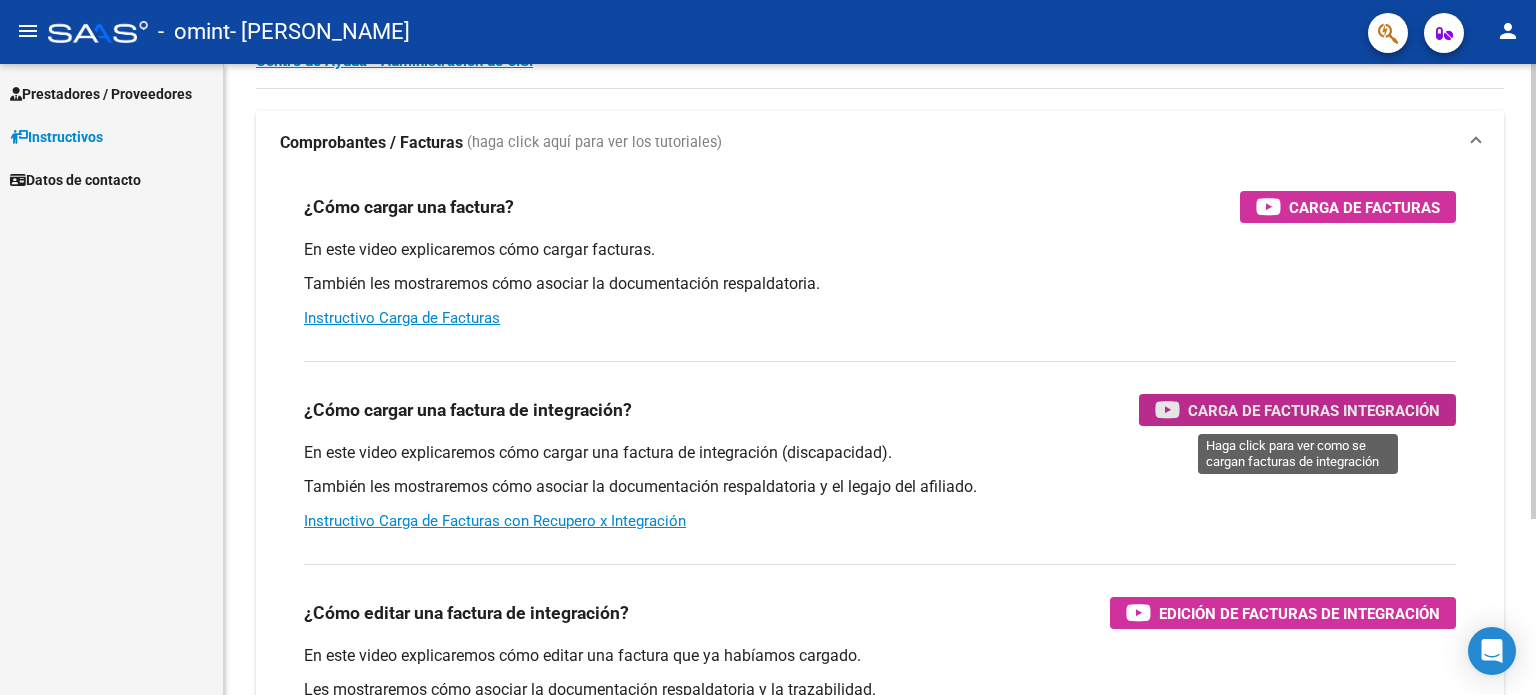 click on "Carga de Facturas Integración" at bounding box center (1314, 410) 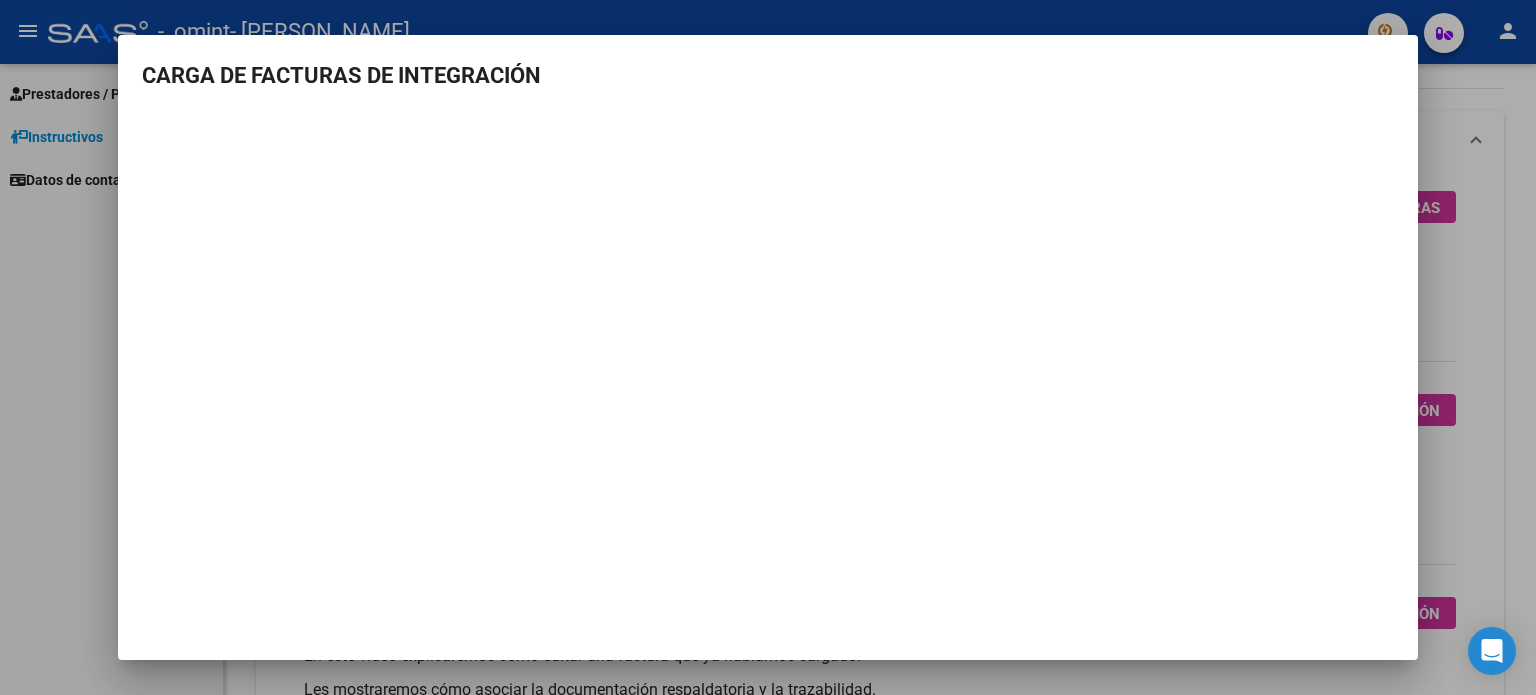 click at bounding box center [768, 347] 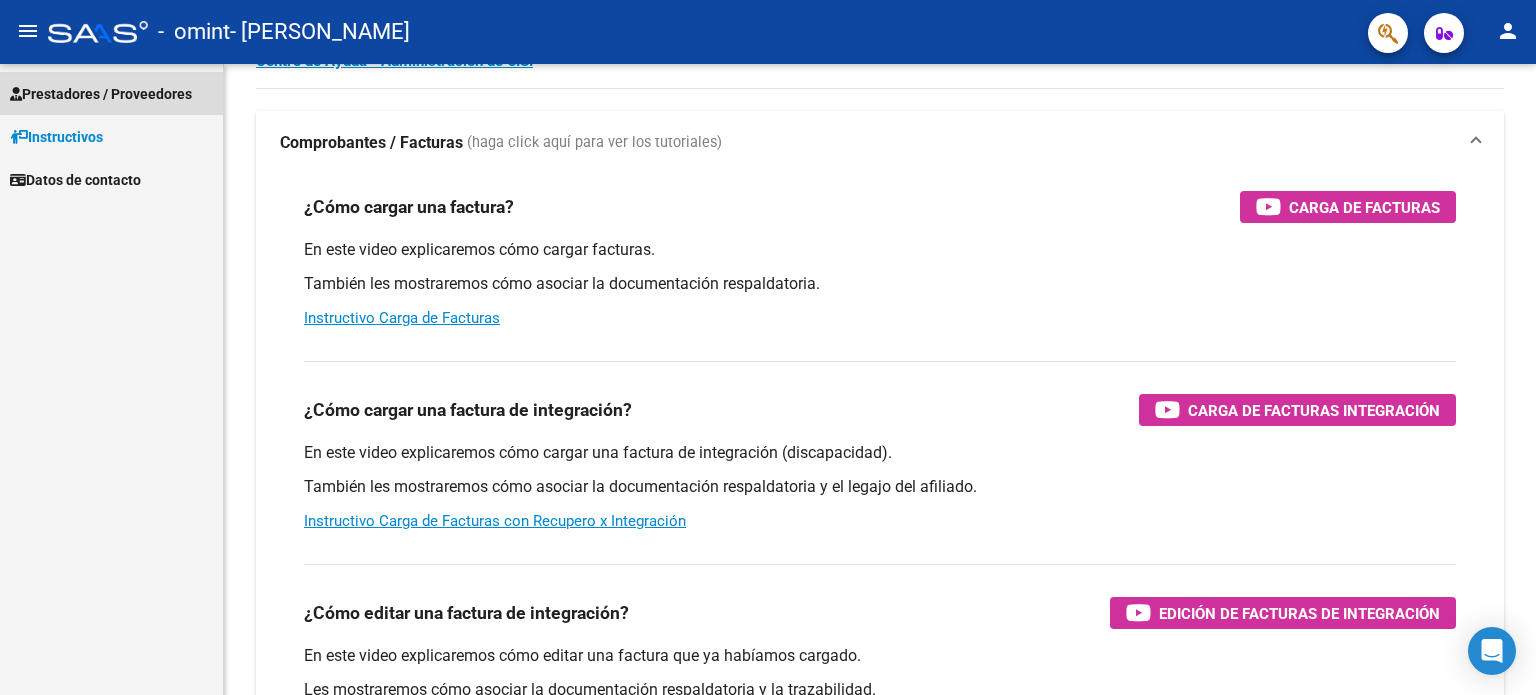 click on "Prestadores / Proveedores" at bounding box center [101, 94] 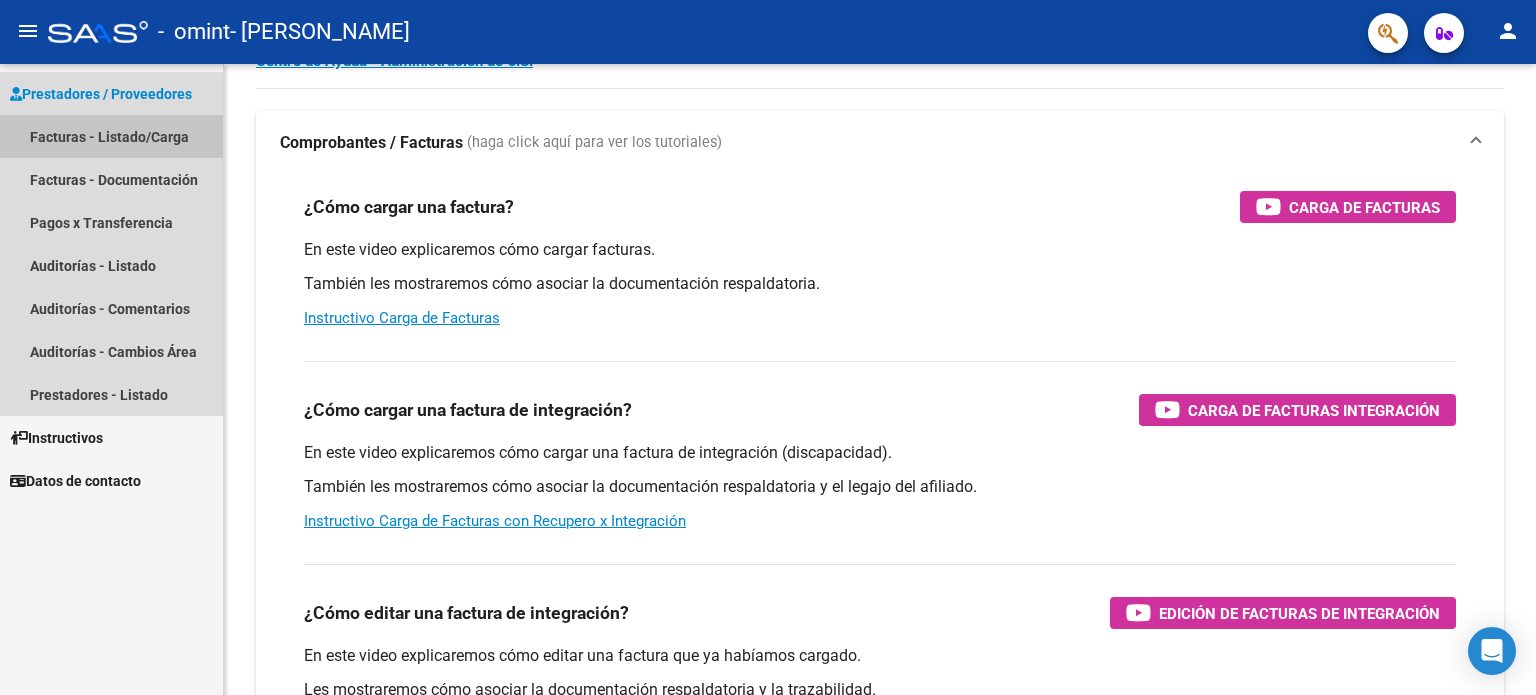 click on "Facturas - Listado/Carga" at bounding box center (111, 136) 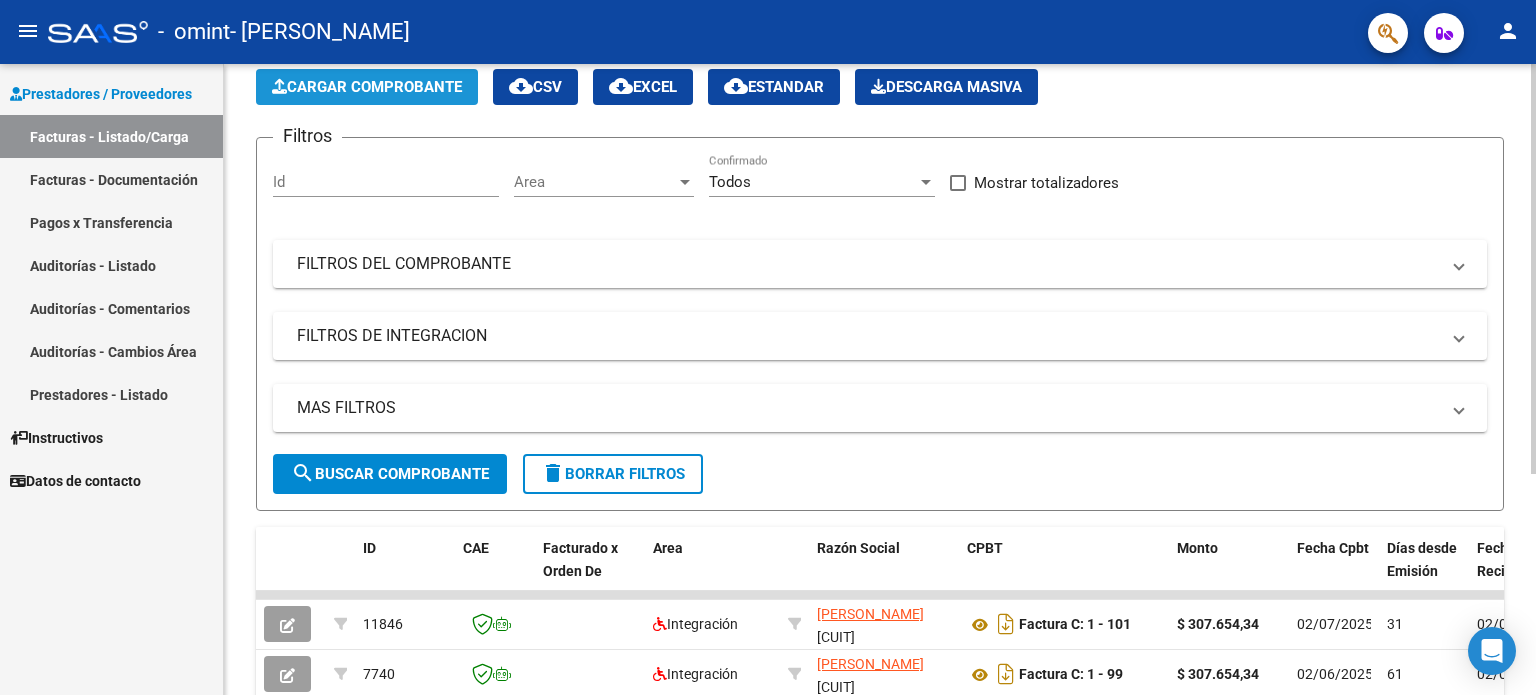 click on "Cargar Comprobante" 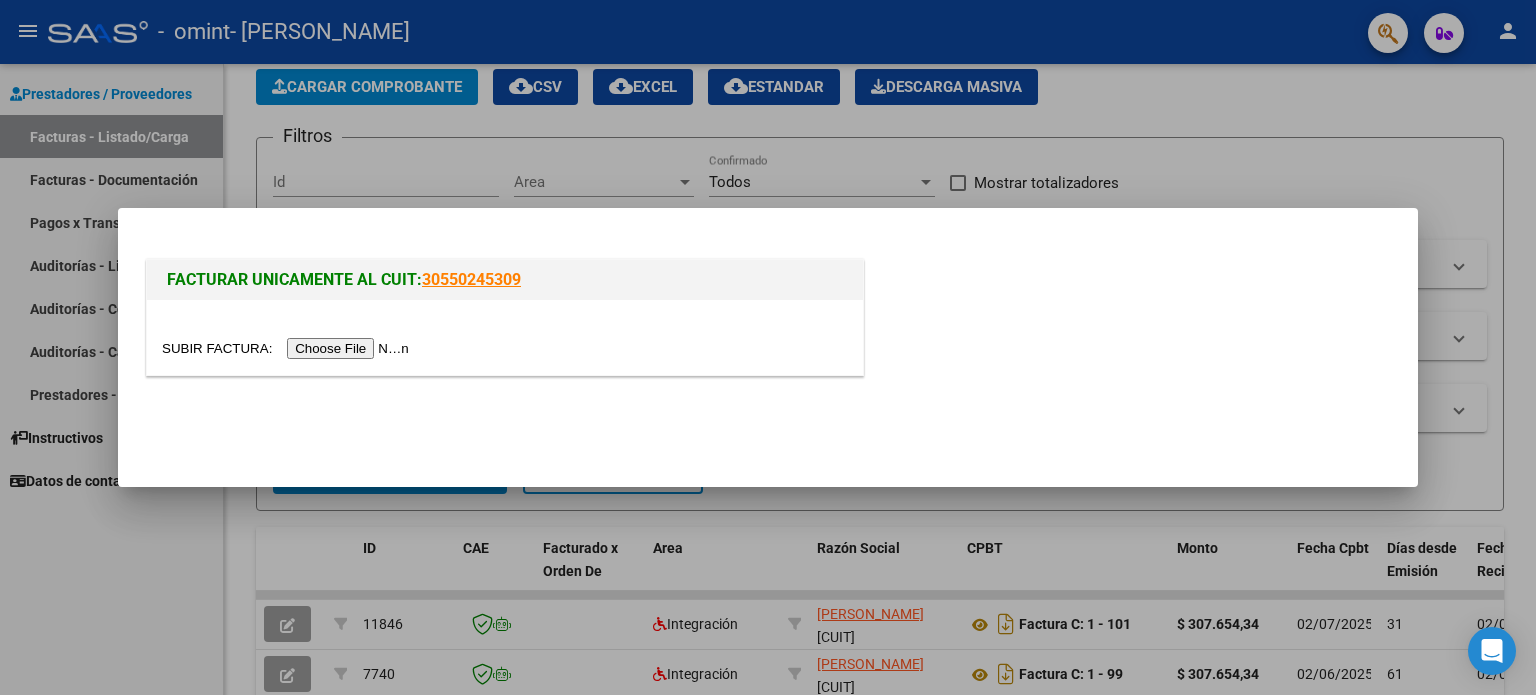 click at bounding box center (288, 348) 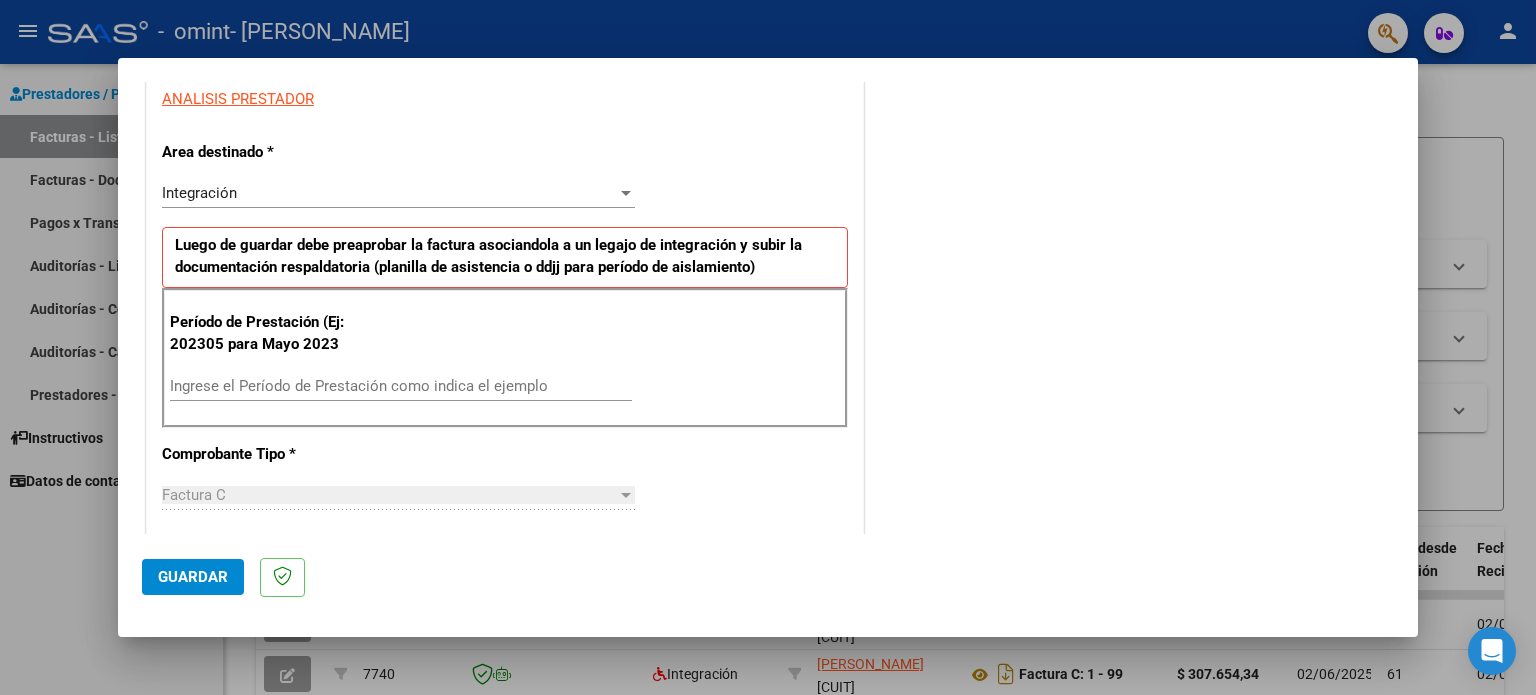 scroll, scrollTop: 422, scrollLeft: 0, axis: vertical 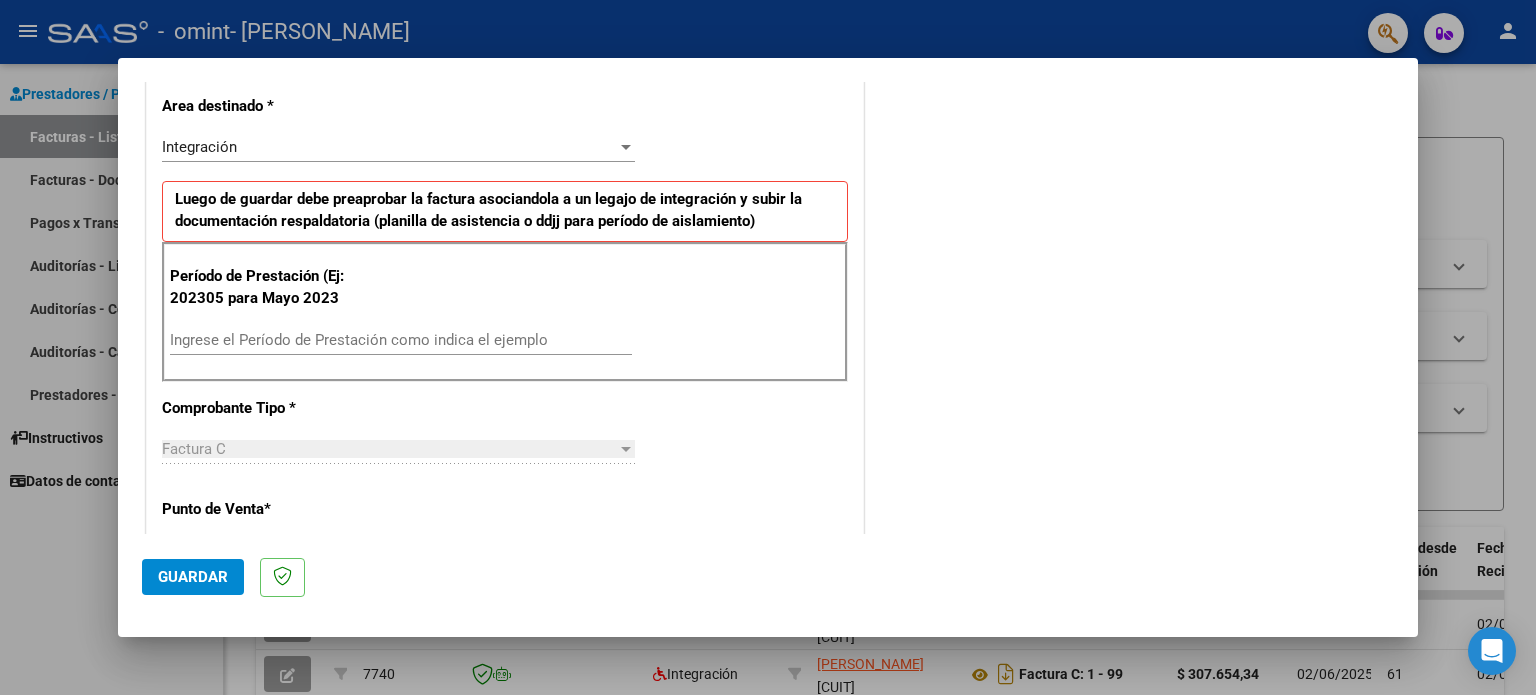click on "Ingrese el Período de Prestación como indica el ejemplo" at bounding box center (401, 340) 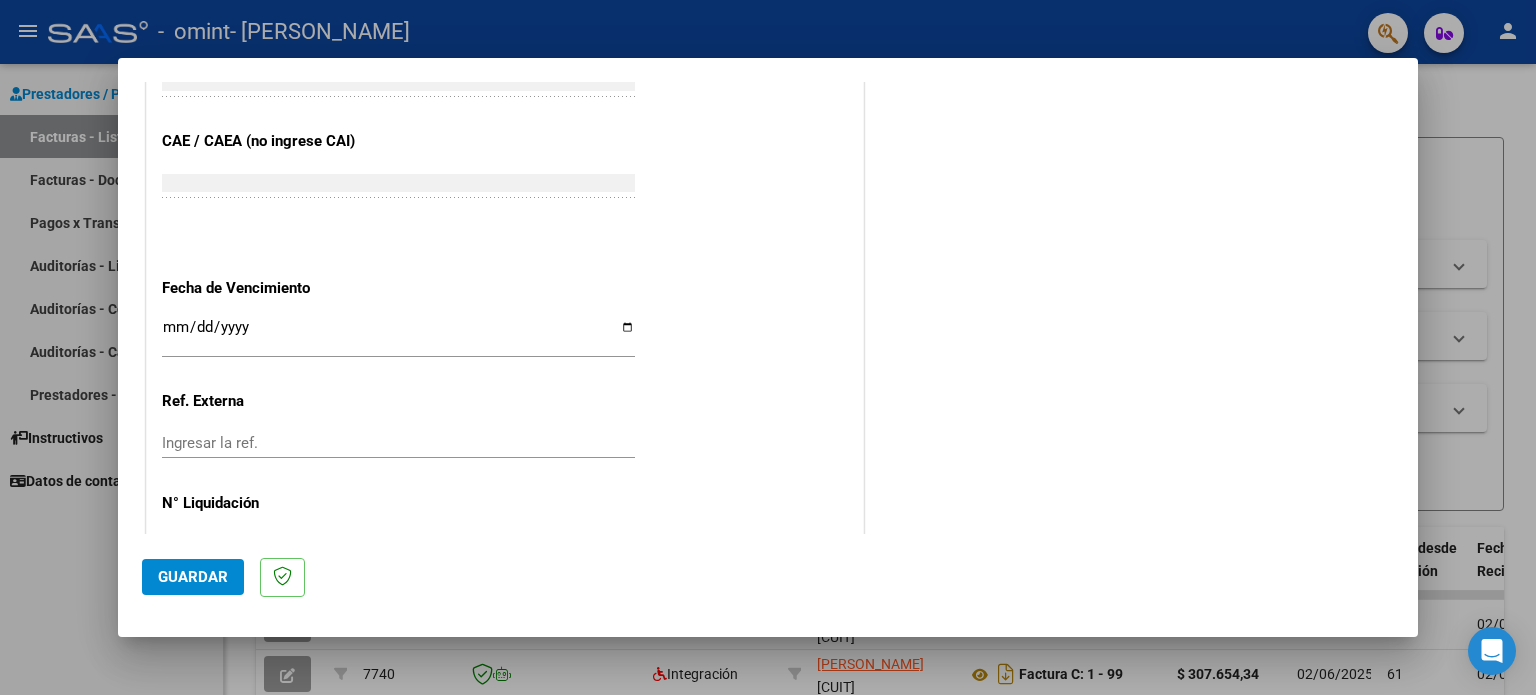 scroll, scrollTop: 1268, scrollLeft: 0, axis: vertical 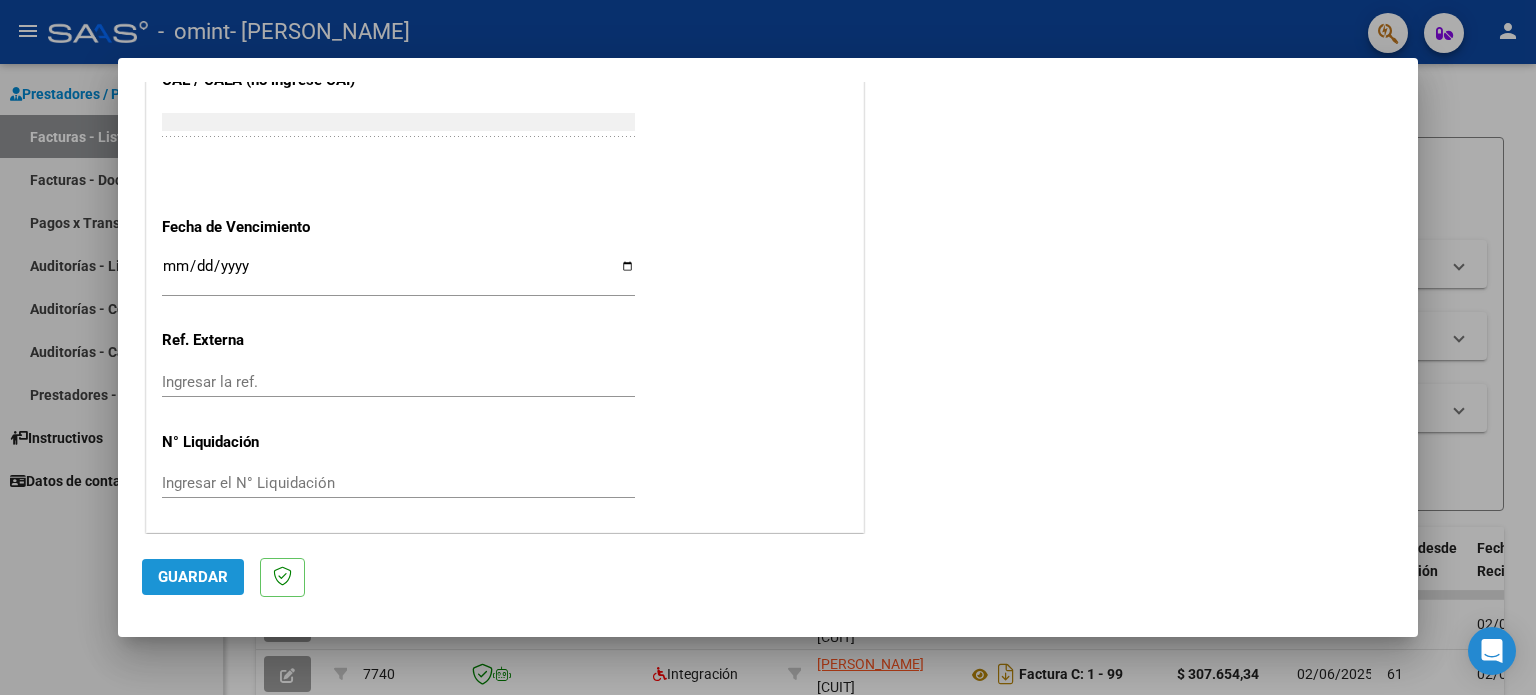 type on "202507" 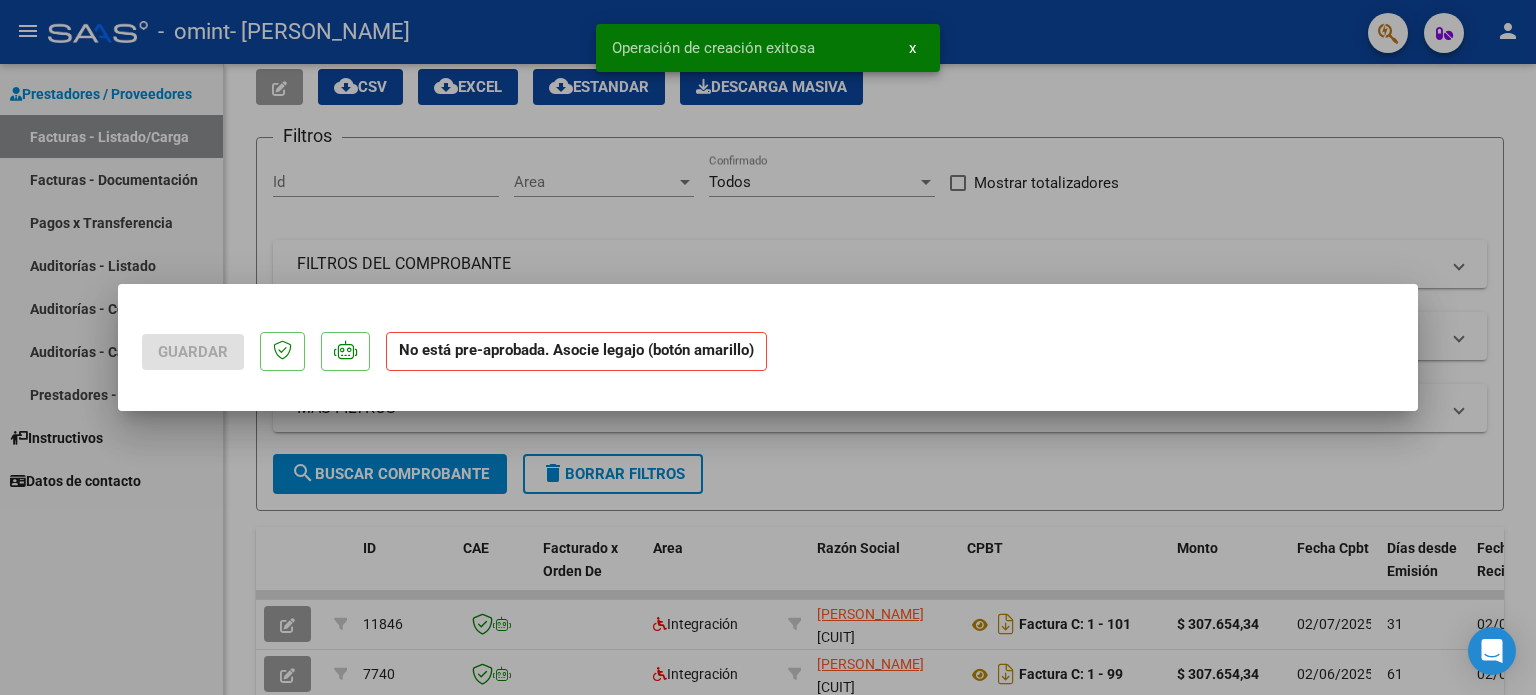 scroll, scrollTop: 0, scrollLeft: 0, axis: both 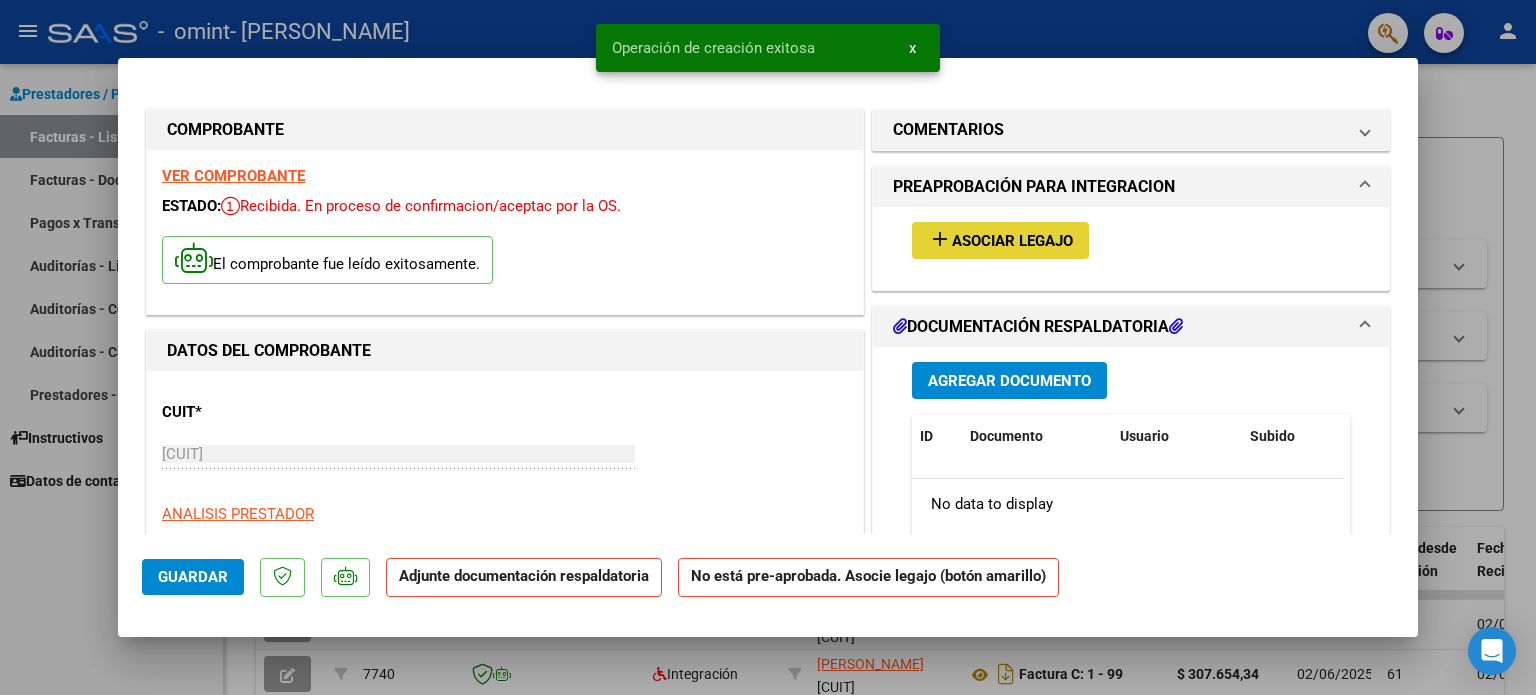 click on "Asociar Legajo" at bounding box center [1012, 241] 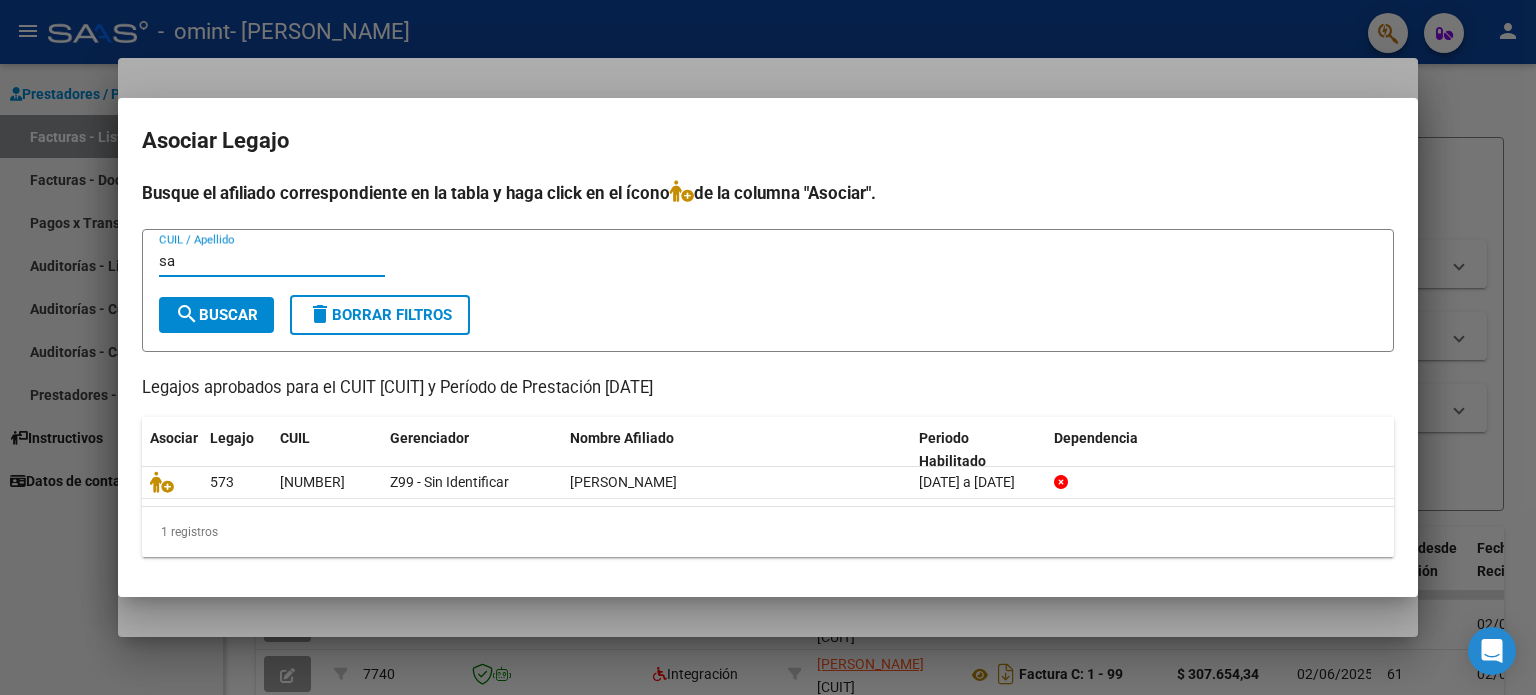 type on "s" 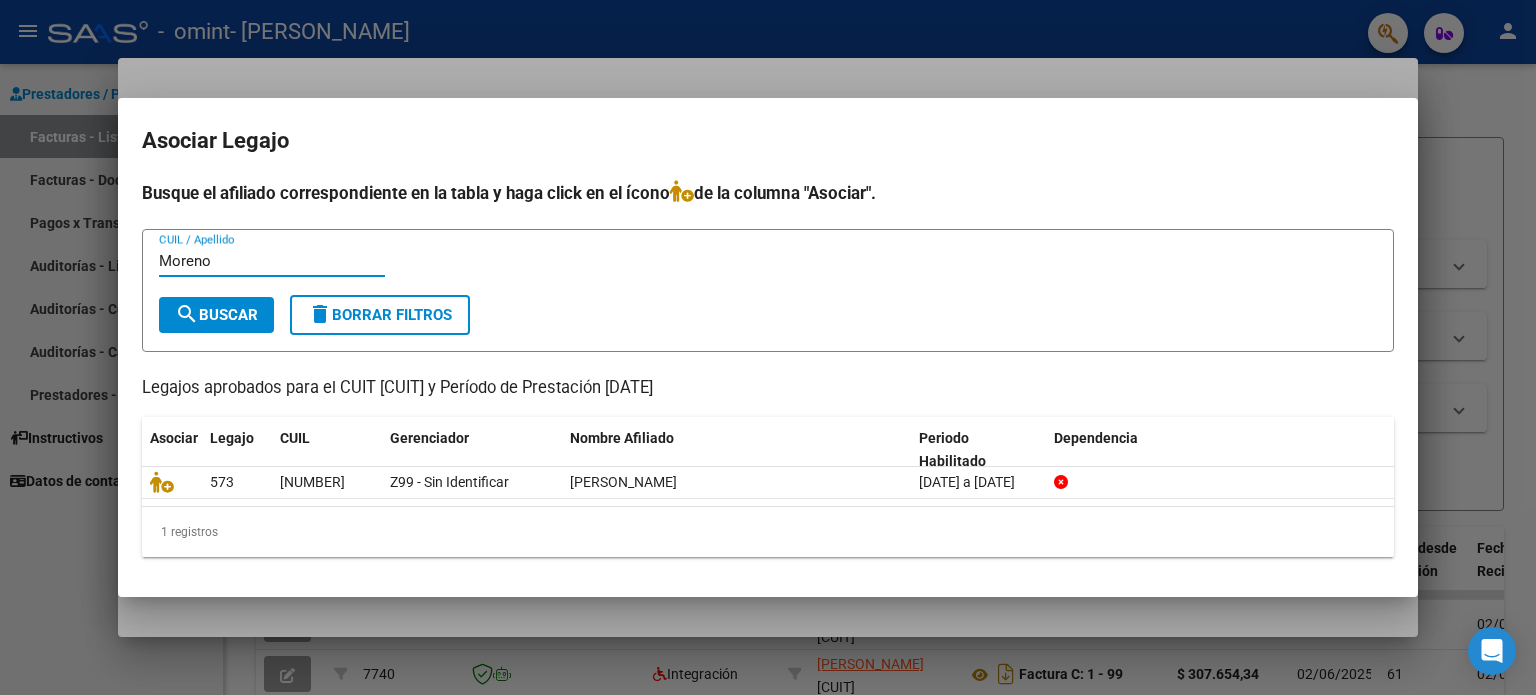 type on "Moreno" 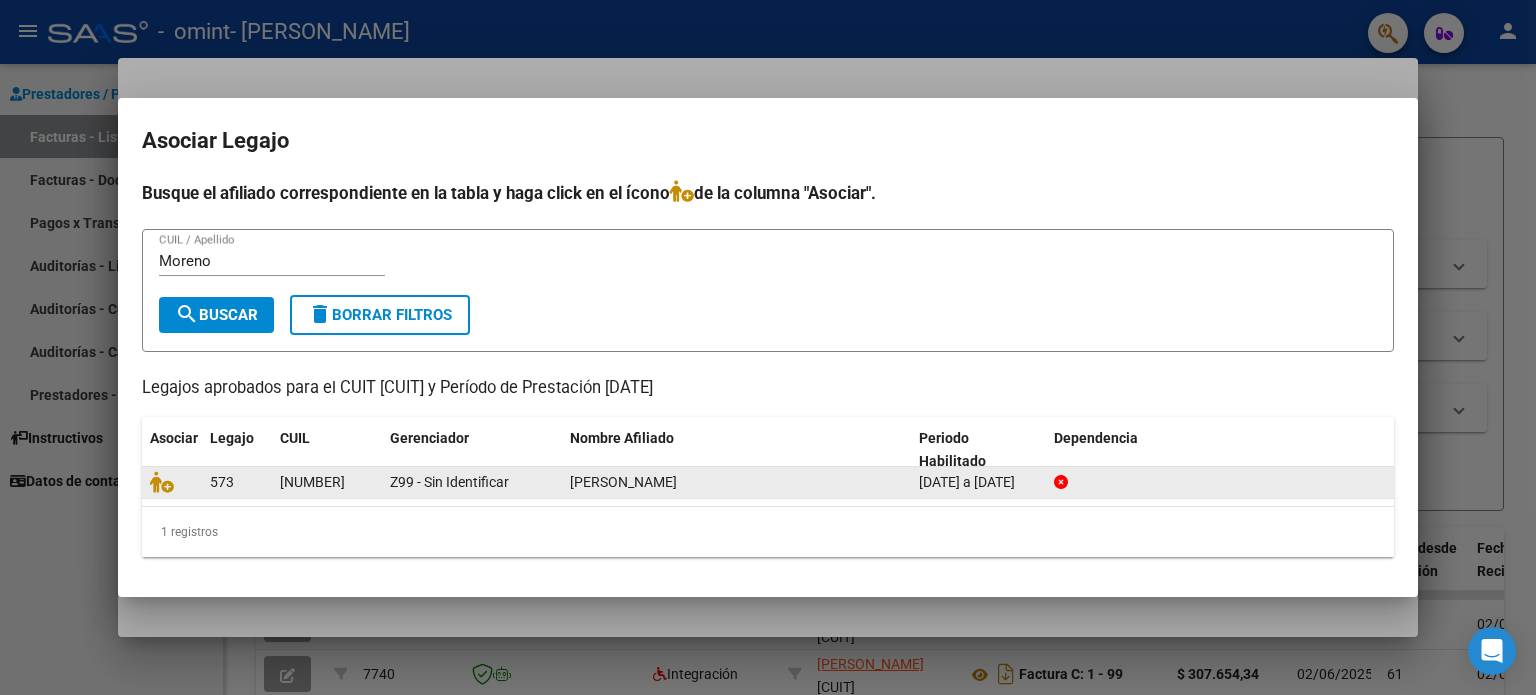 click on "[PERSON_NAME]" 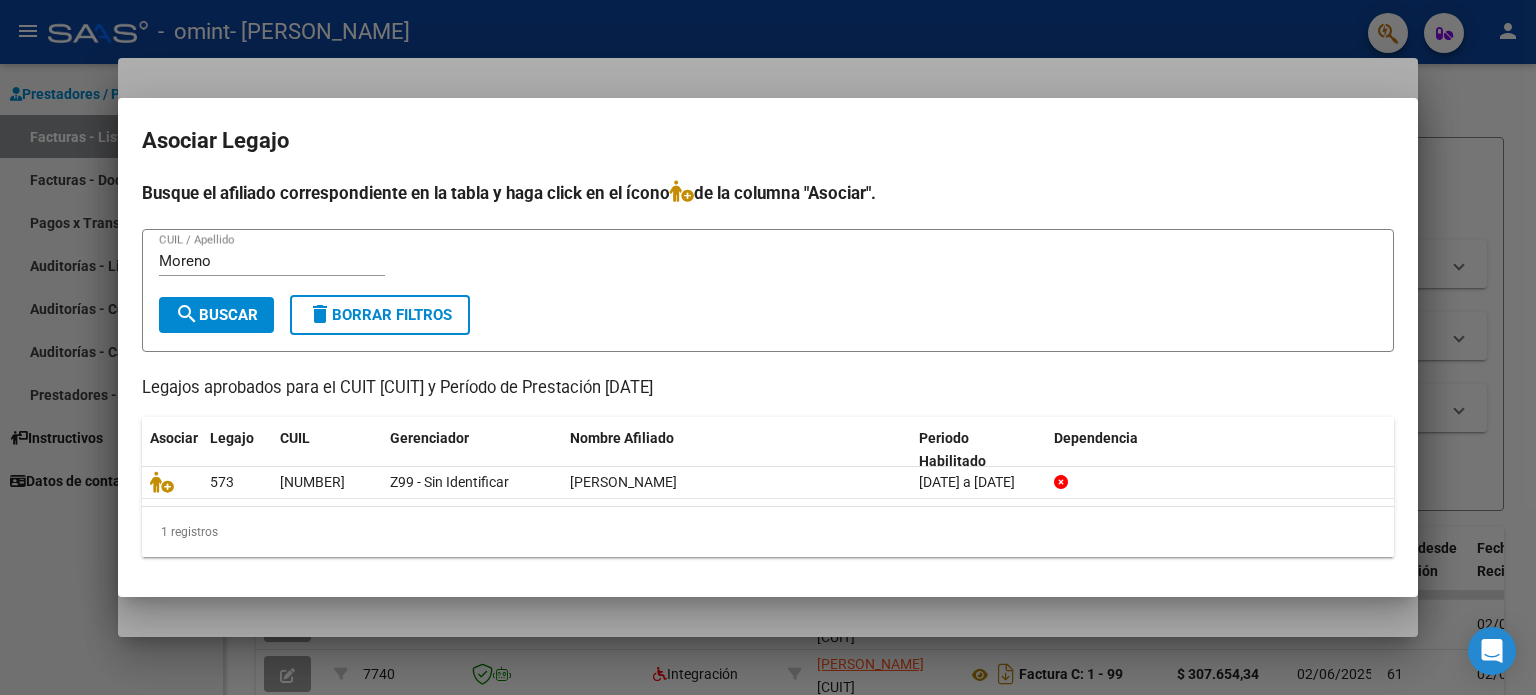 click on "[PERSON_NAME] CUIL / Apellido" at bounding box center (272, 261) 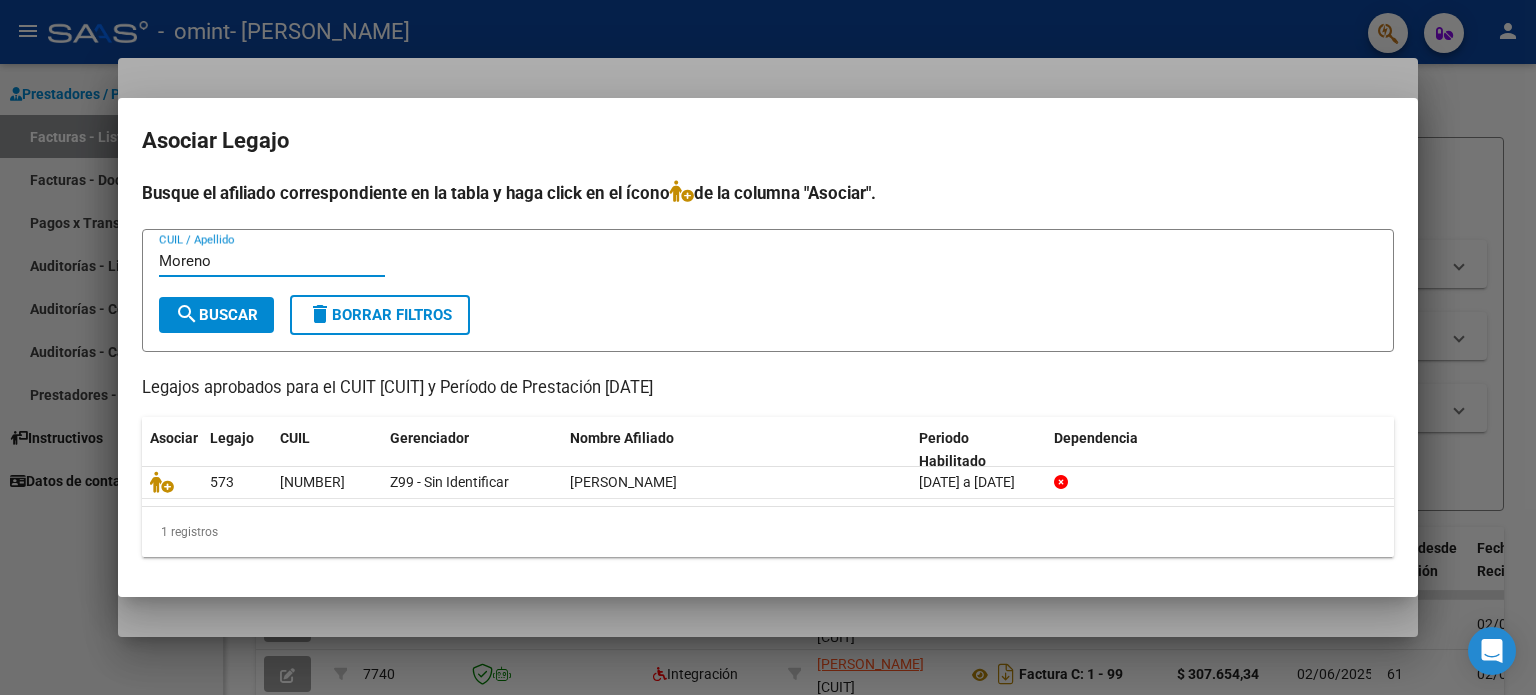 click at bounding box center [768, 347] 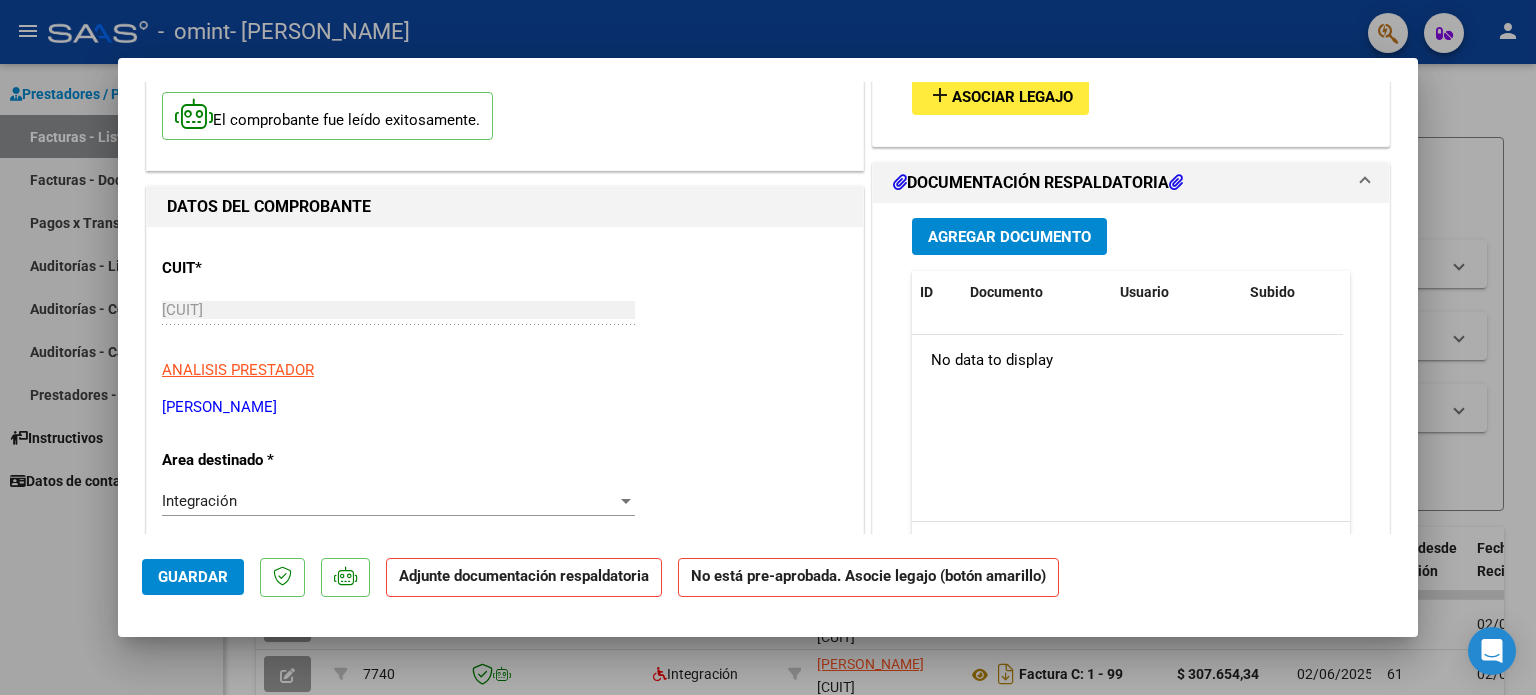 scroll, scrollTop: 124, scrollLeft: 0, axis: vertical 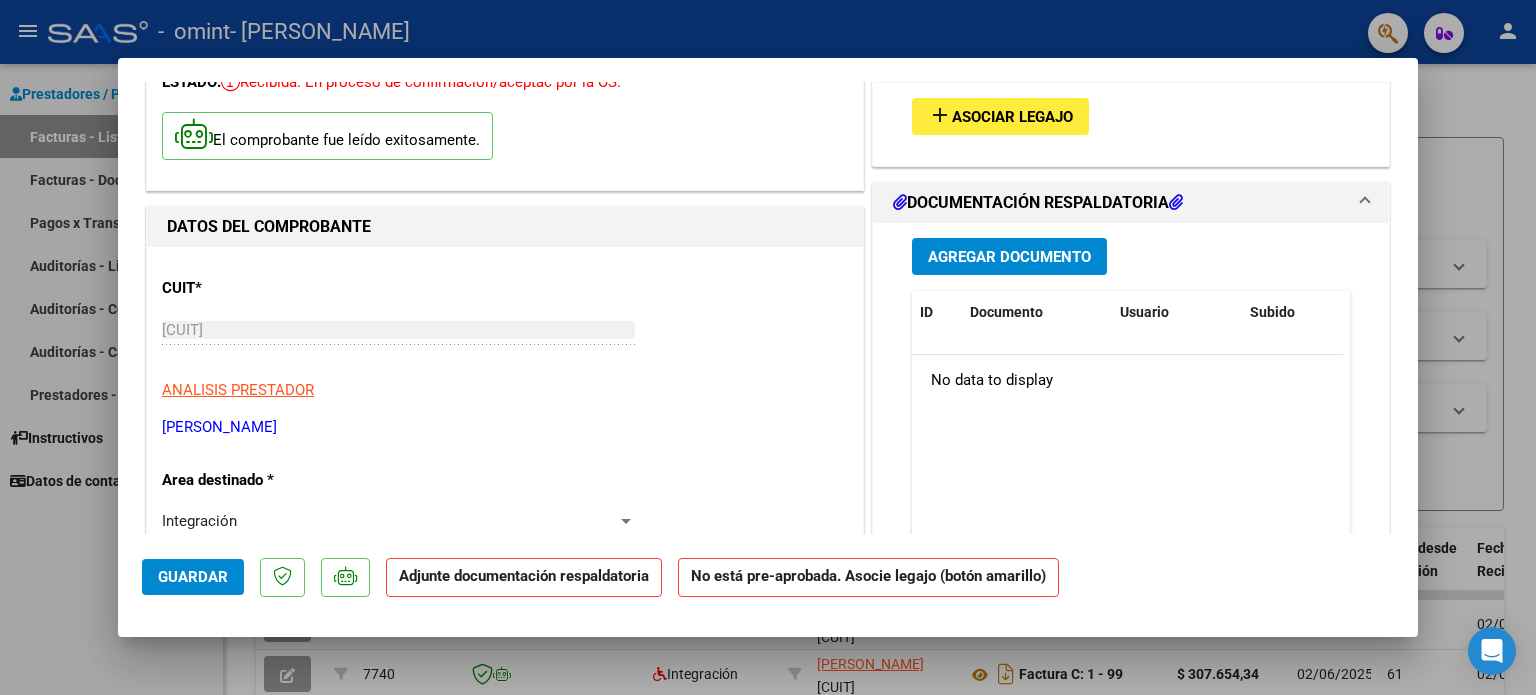 click on "Agregar Documento" at bounding box center (1009, 257) 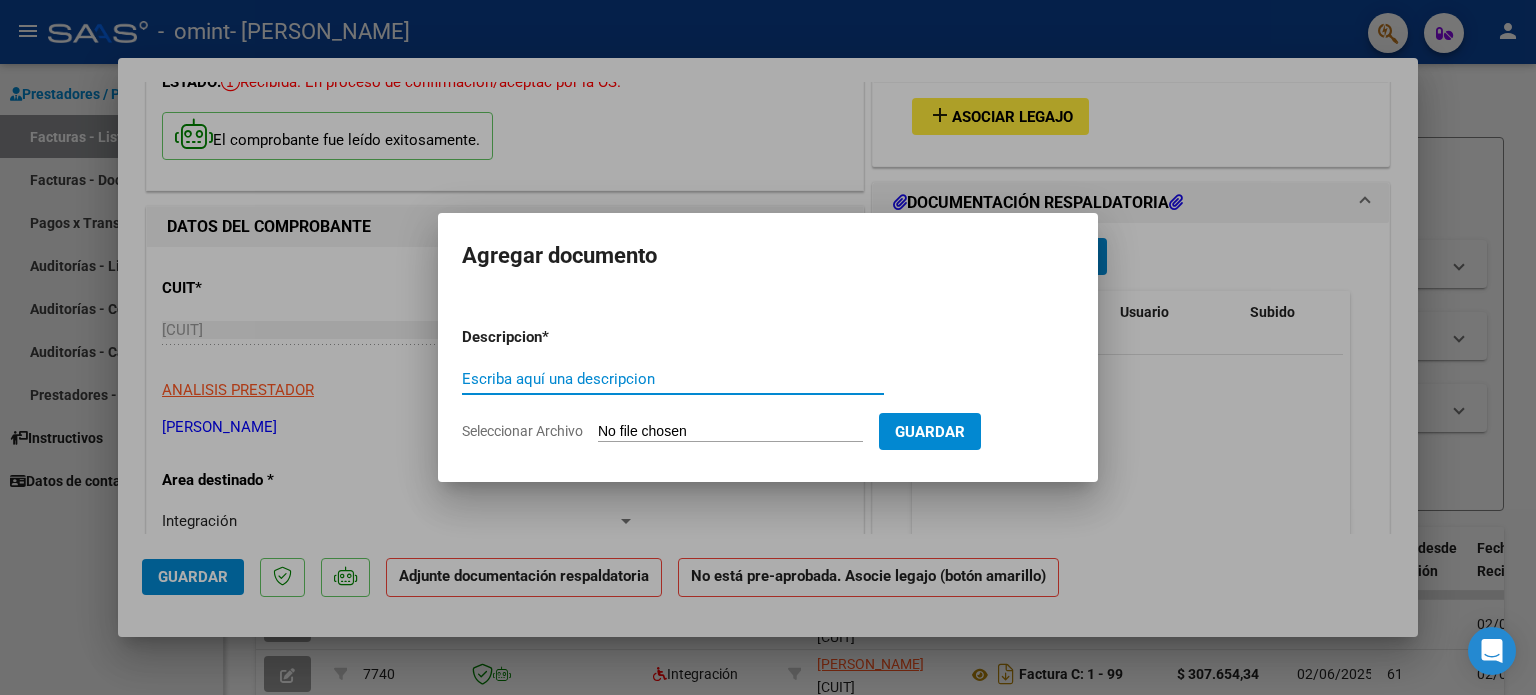 click on "Escriba aquí una descripcion" at bounding box center (673, 379) 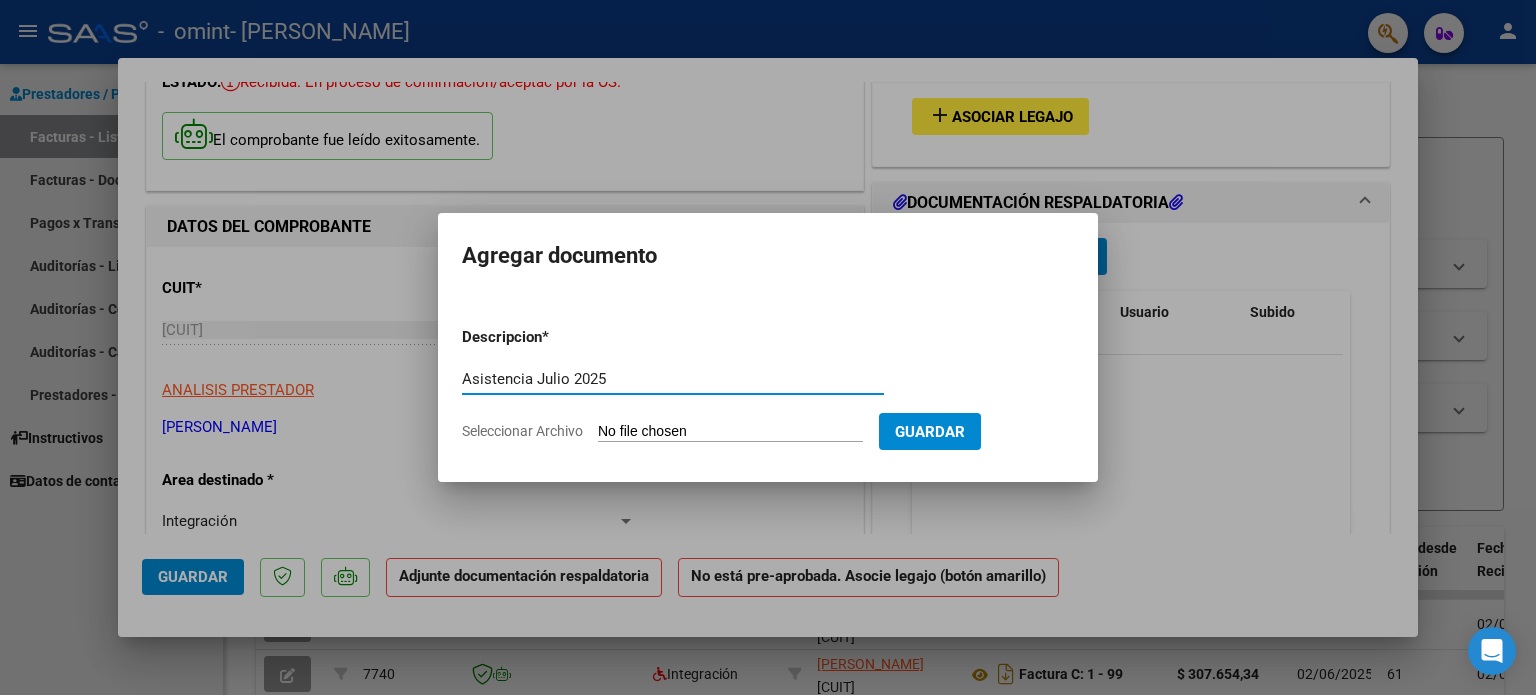 type on "Asistencia Julio 2025" 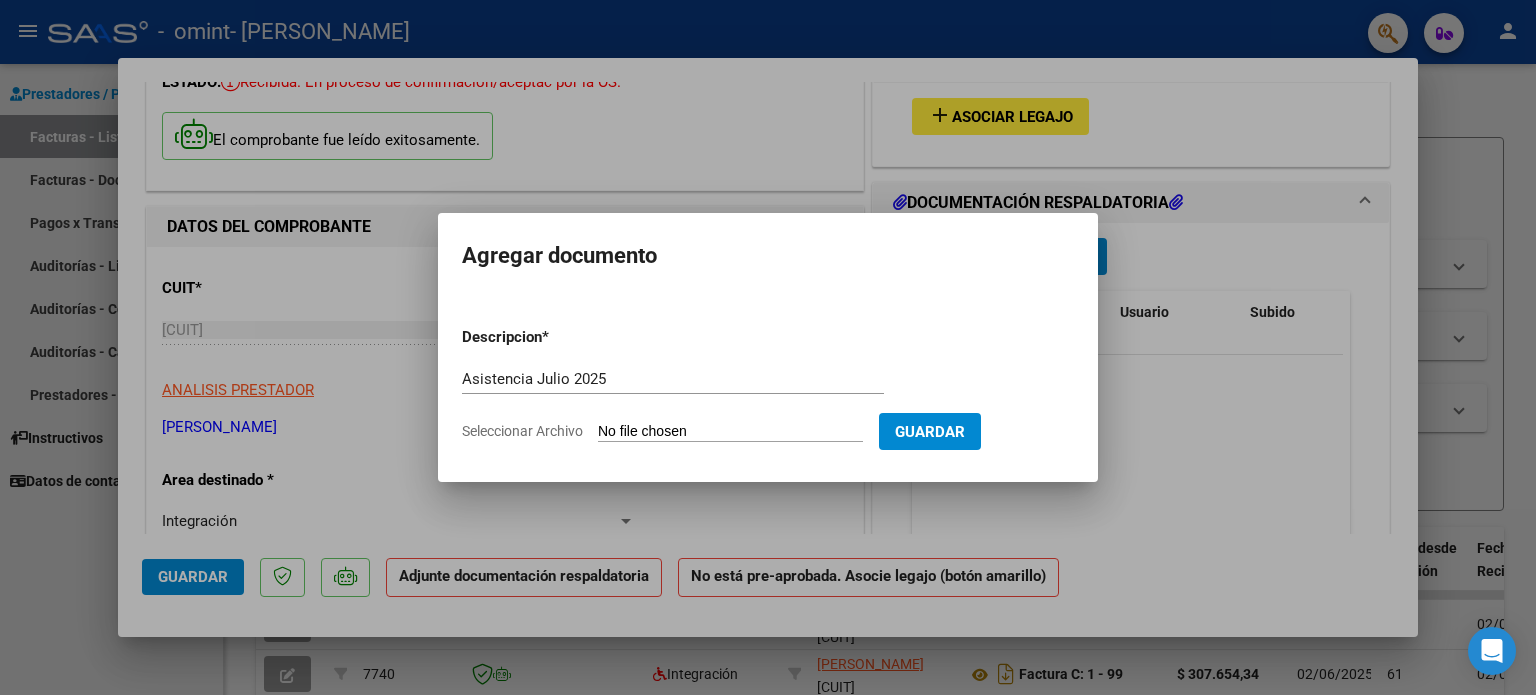 click on "Seleccionar Archivo" at bounding box center (730, 432) 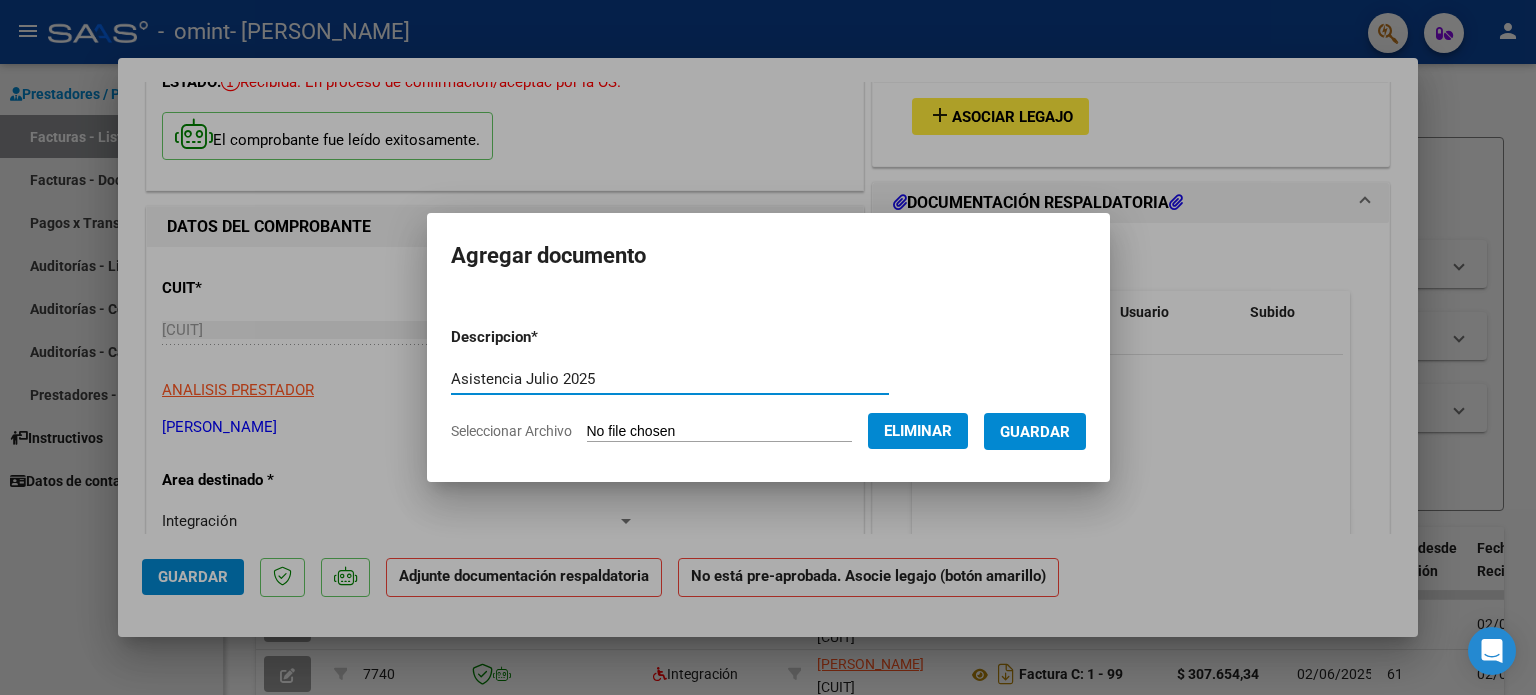 click on "Asistencia Julio 2025" at bounding box center (670, 379) 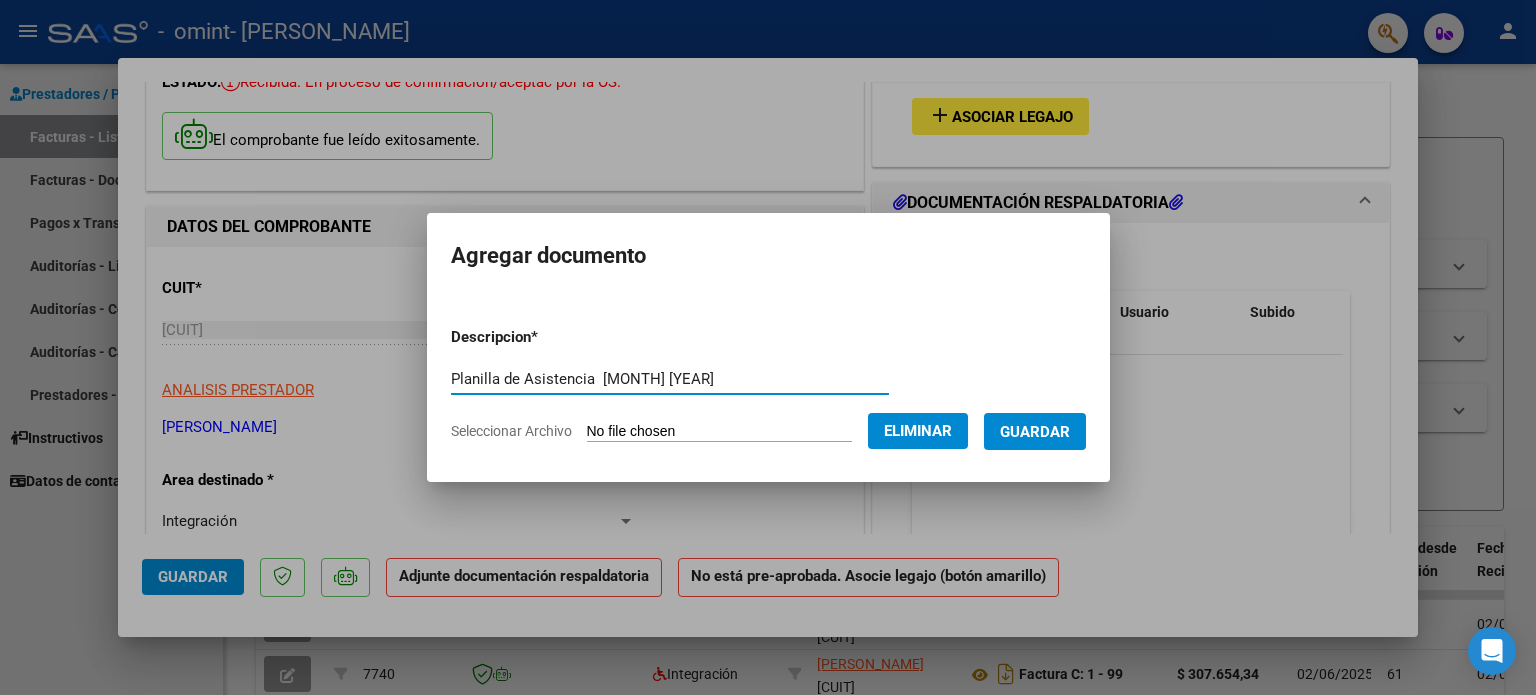 click on "Planilla de Asistencia  [MONTH] [YEAR]" at bounding box center (670, 379) 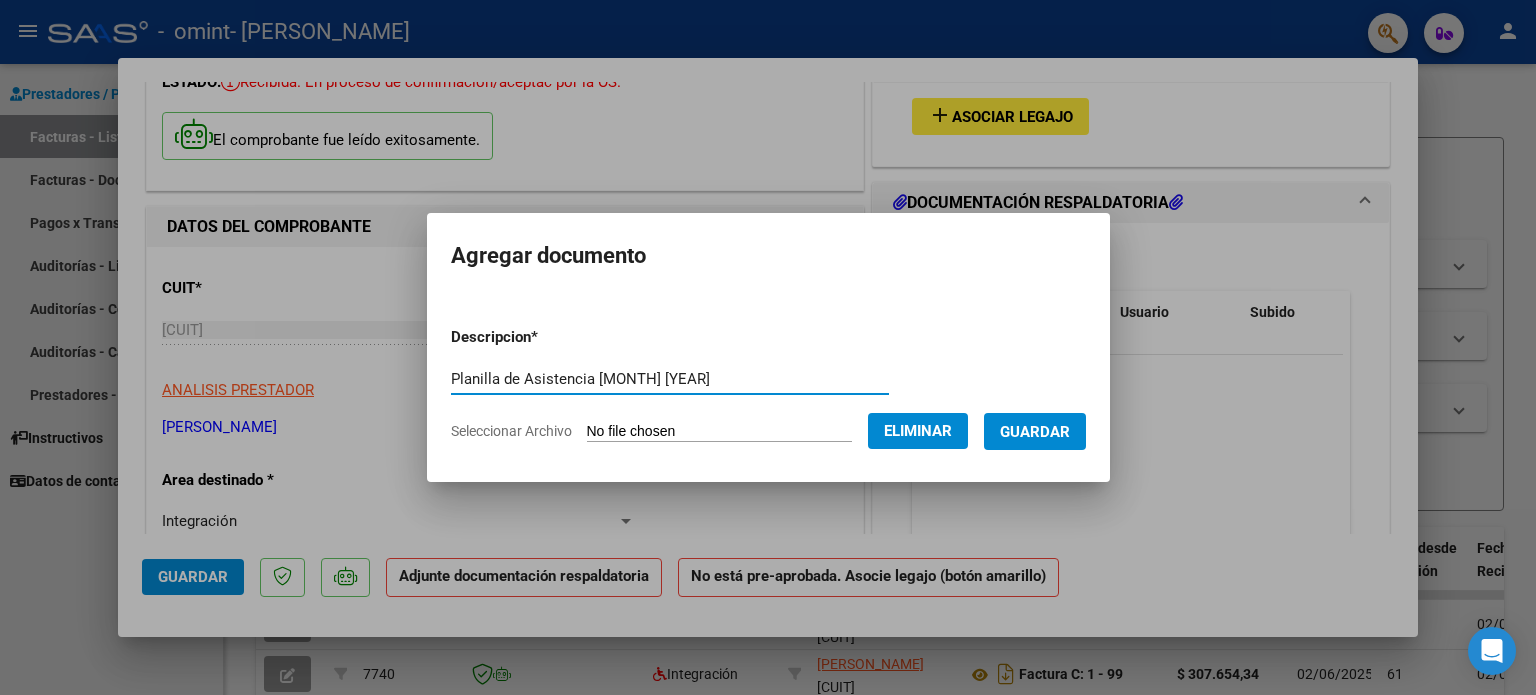 type on "Planilla de Asistencia [MONTH] [YEAR]" 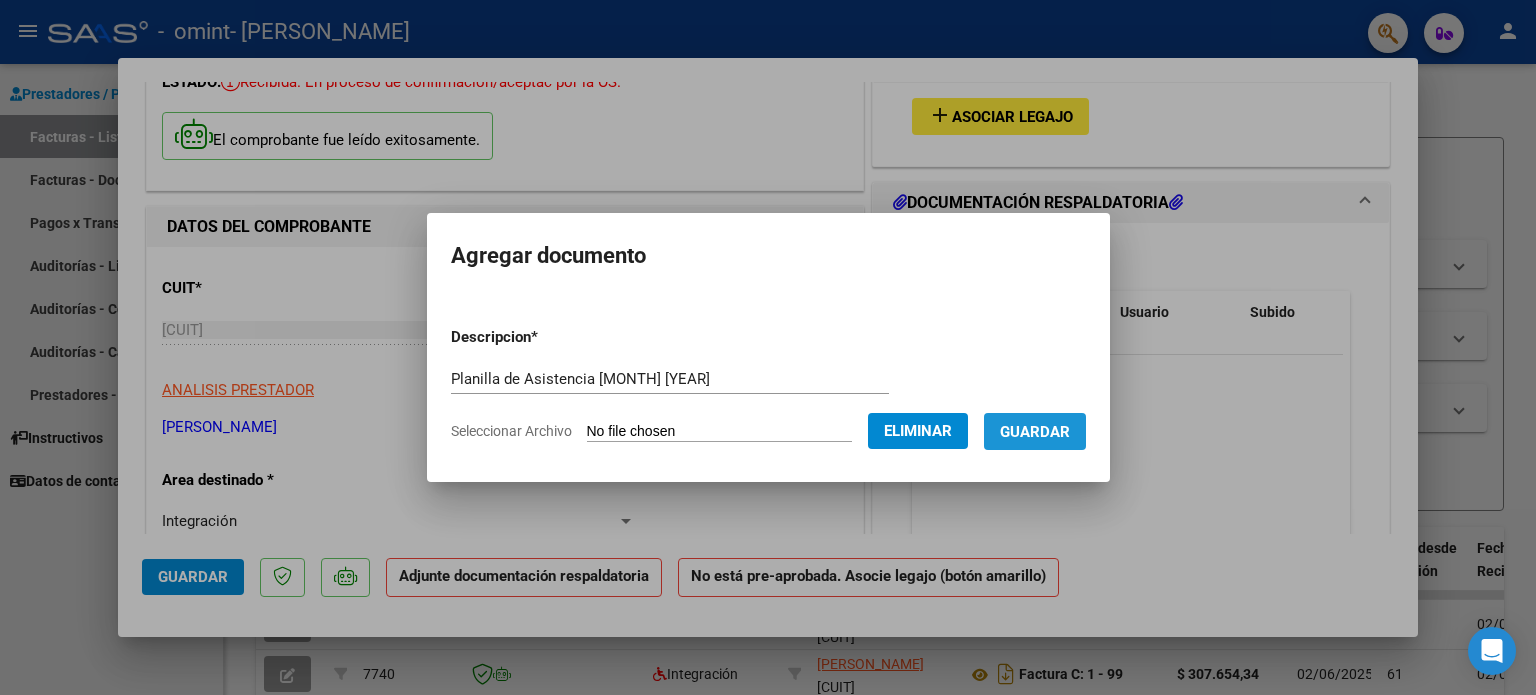 click on "Guardar" at bounding box center [1035, 432] 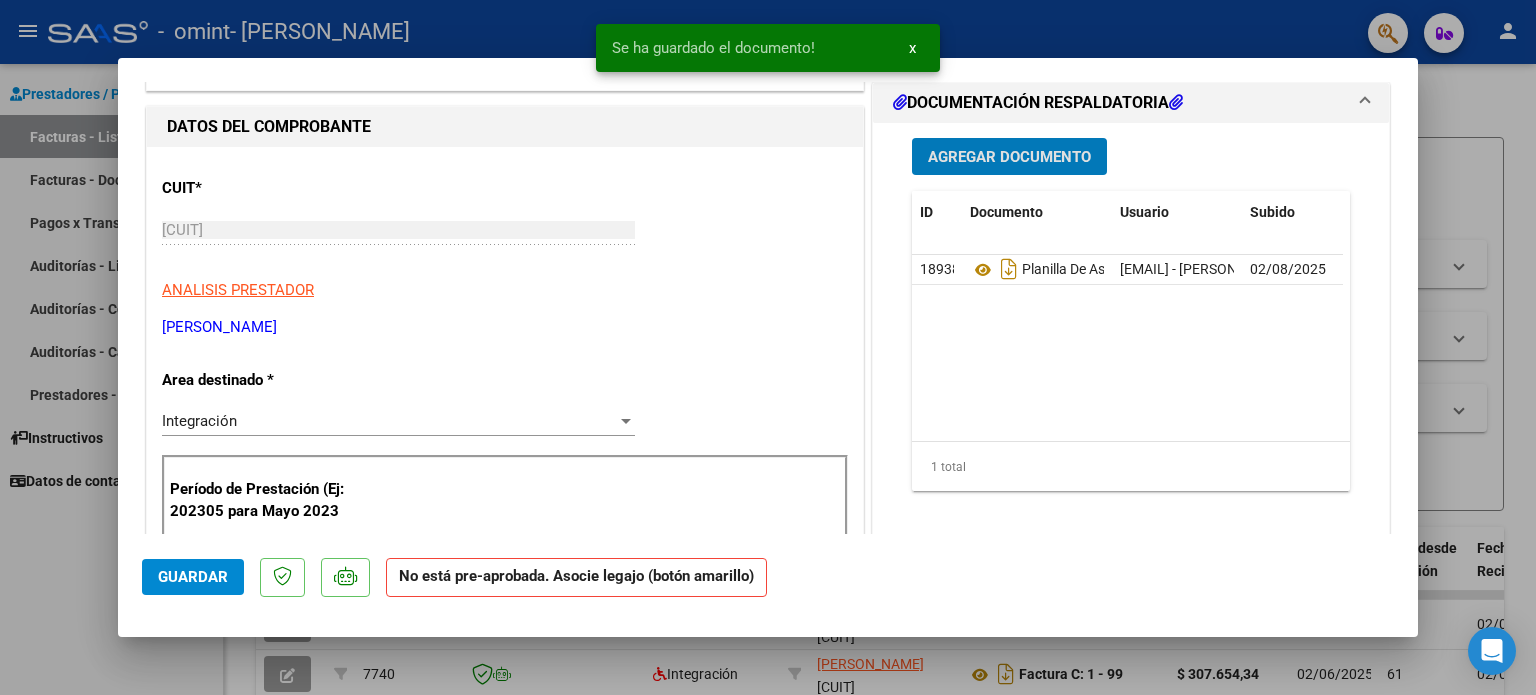 scroll, scrollTop: 324, scrollLeft: 0, axis: vertical 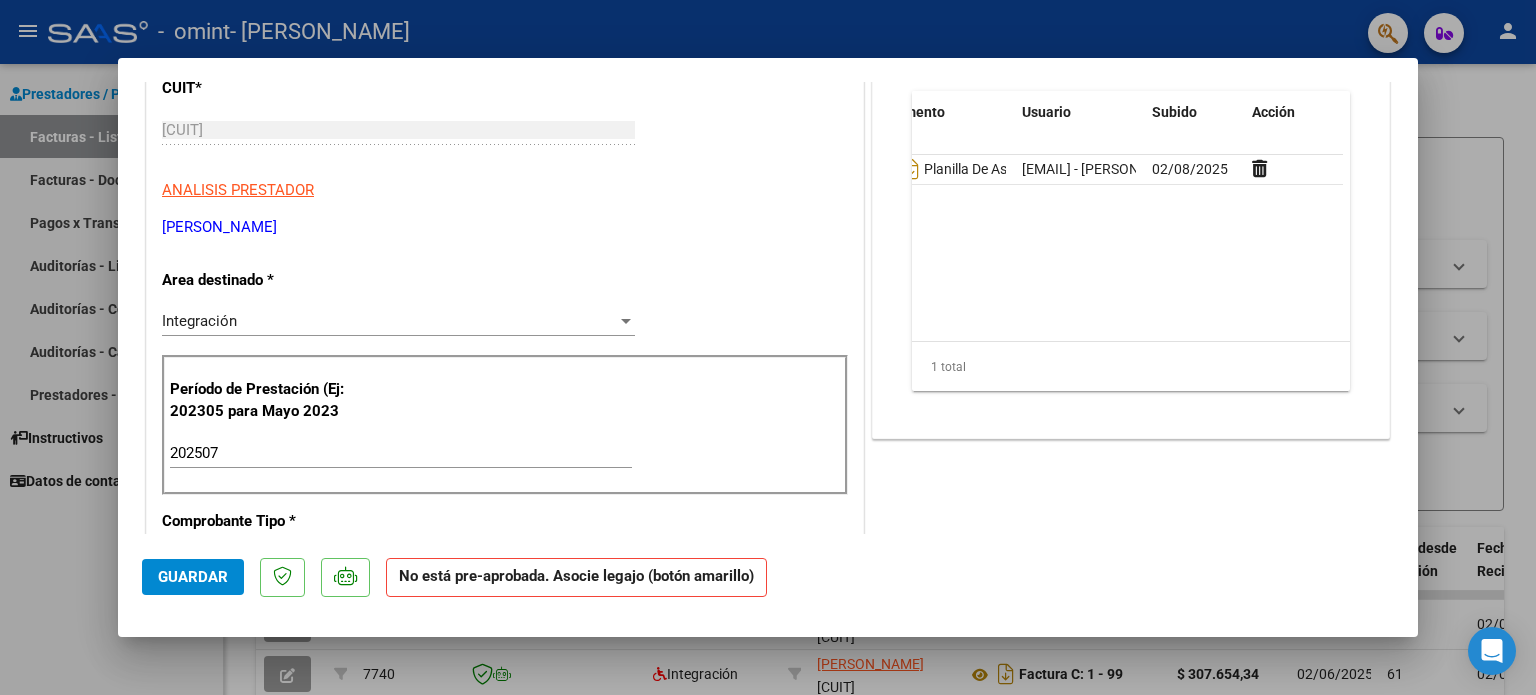 drag, startPoint x: 1244, startPoint y: 303, endPoint x: 1128, endPoint y: 335, distance: 120.33287 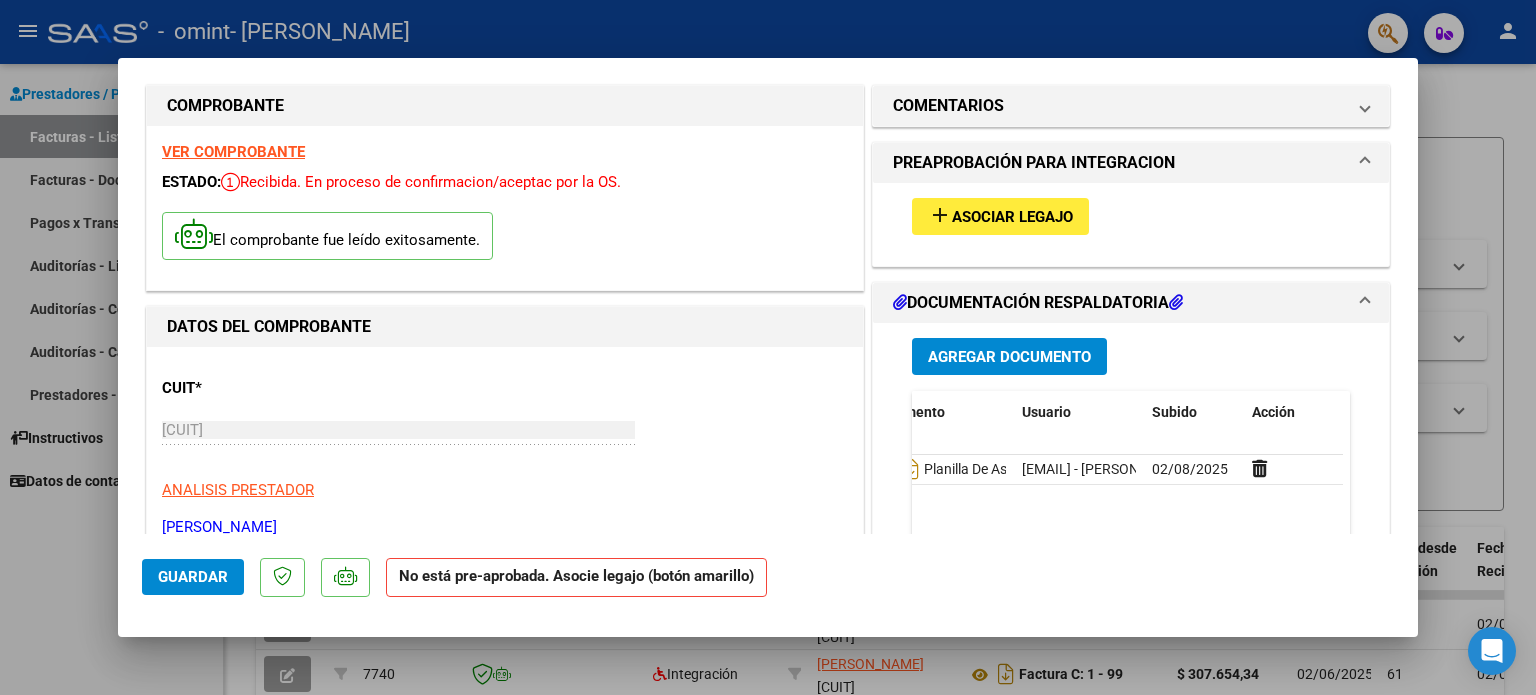scroll, scrollTop: 0, scrollLeft: 0, axis: both 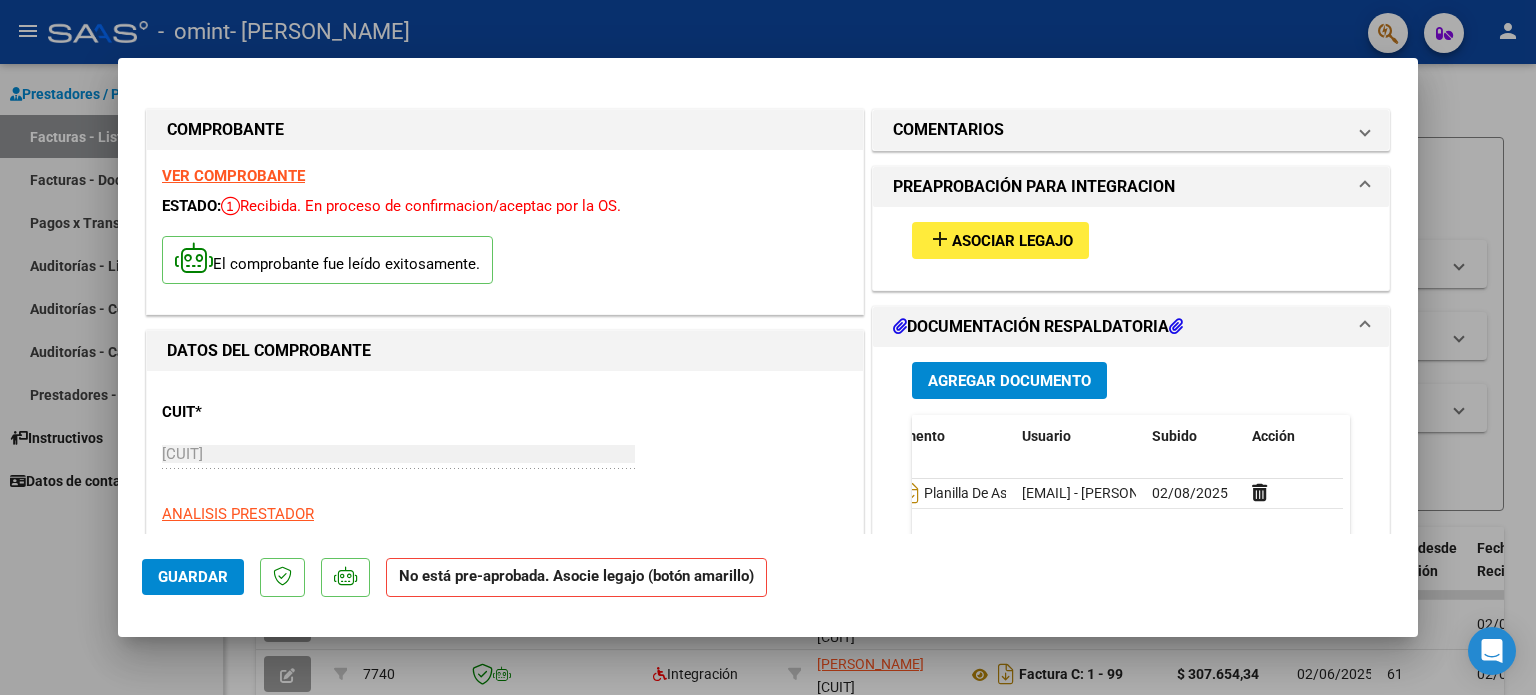 click on "Asociar Legajo" at bounding box center [1012, 241] 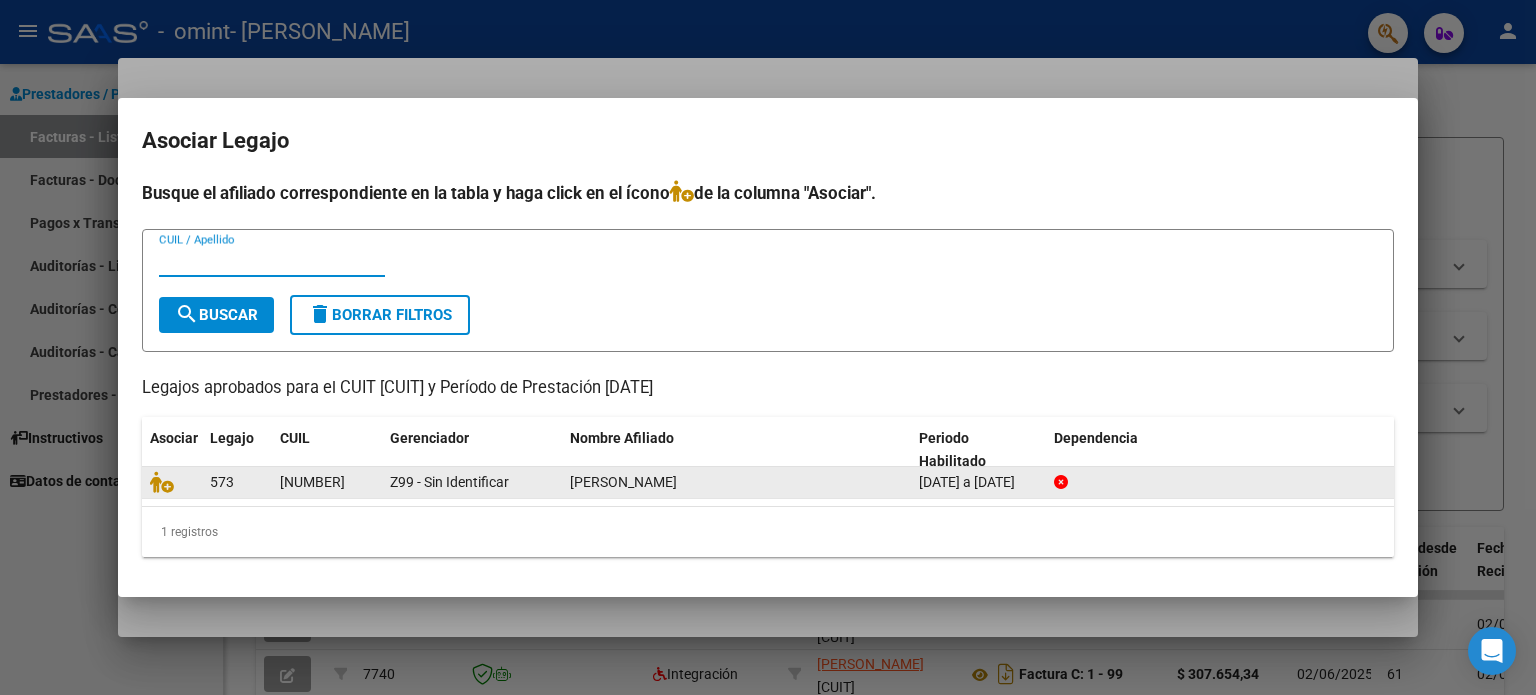 click on "[NUMBER]" 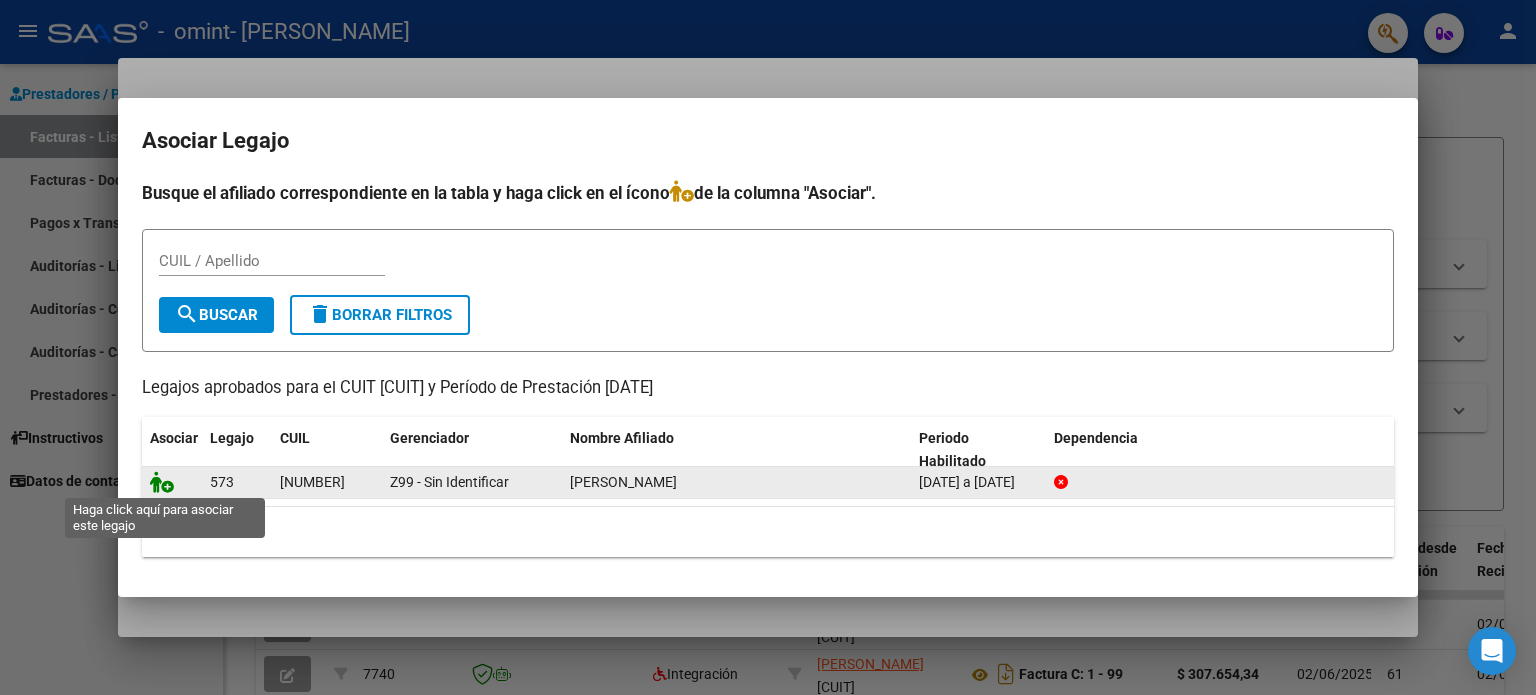click 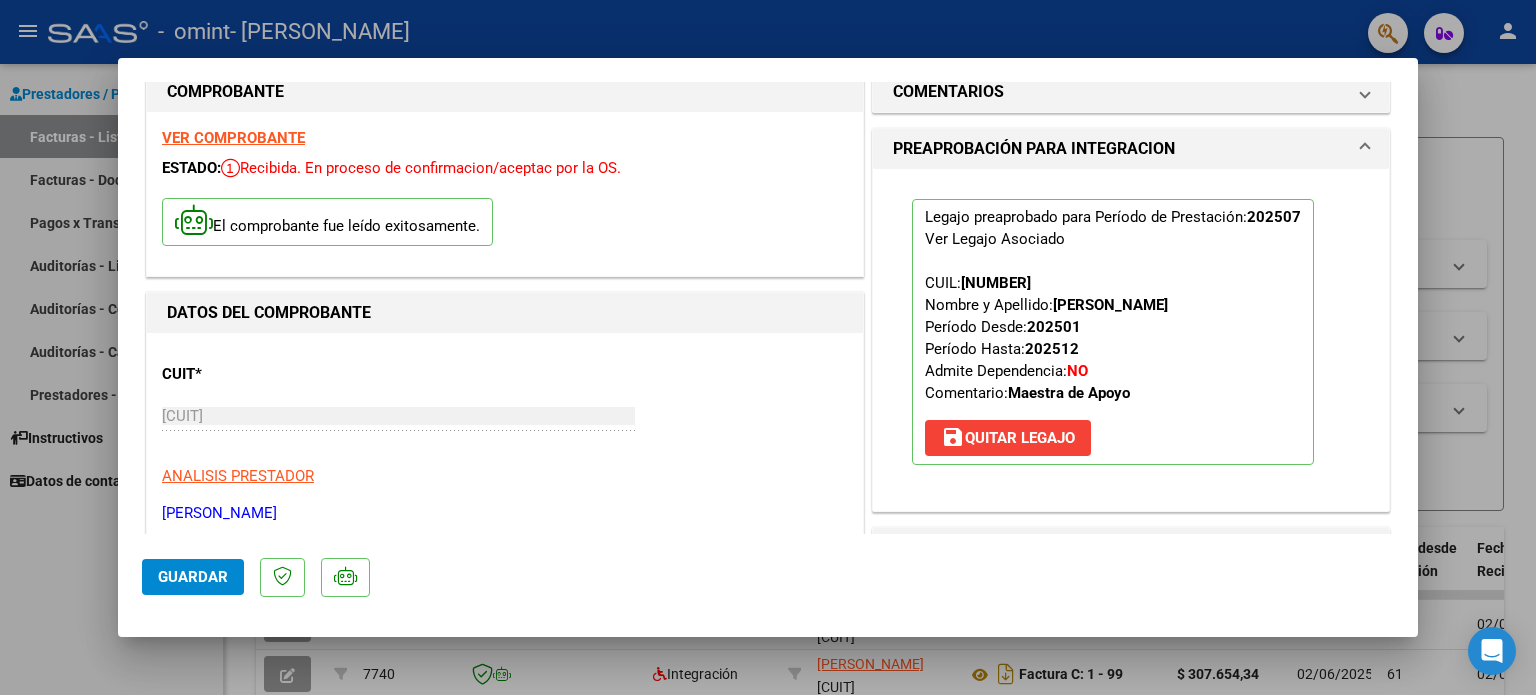 scroll, scrollTop: 0, scrollLeft: 0, axis: both 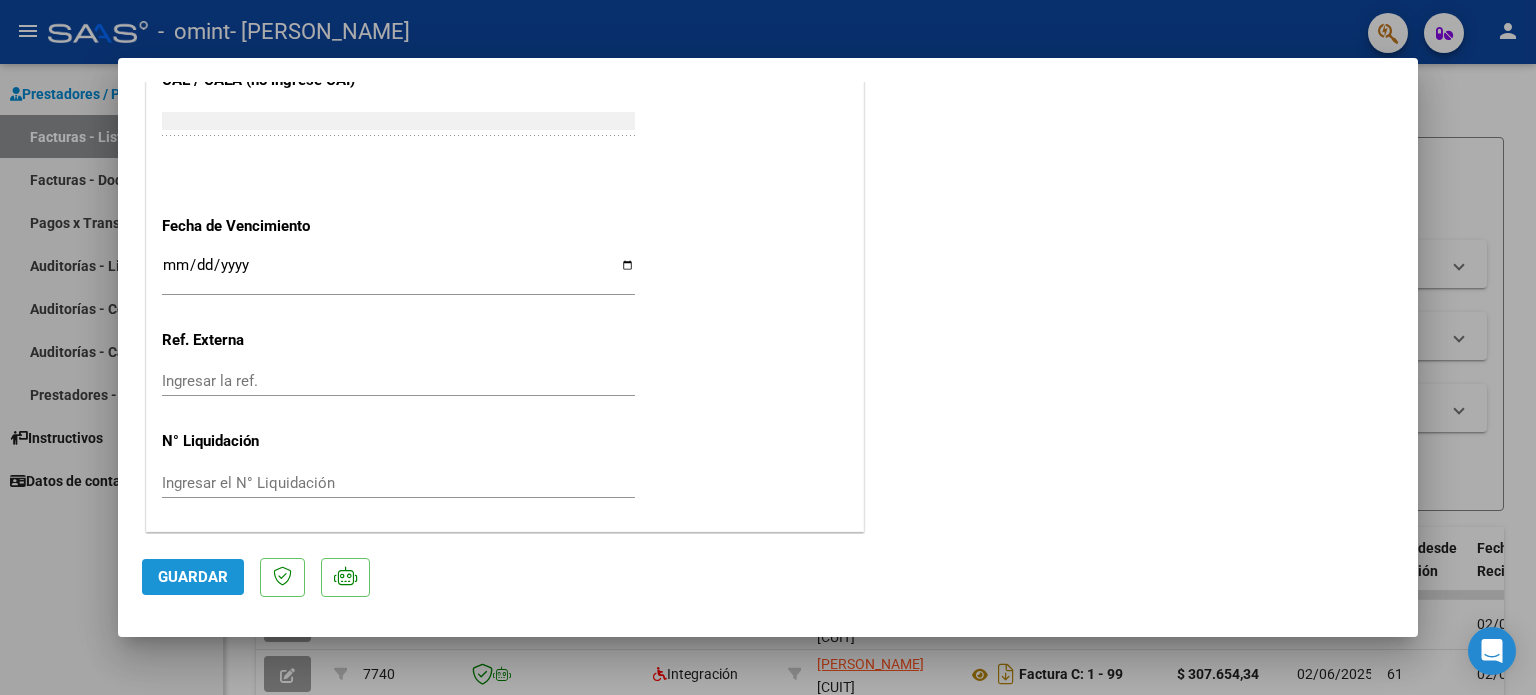 click on "Guardar" 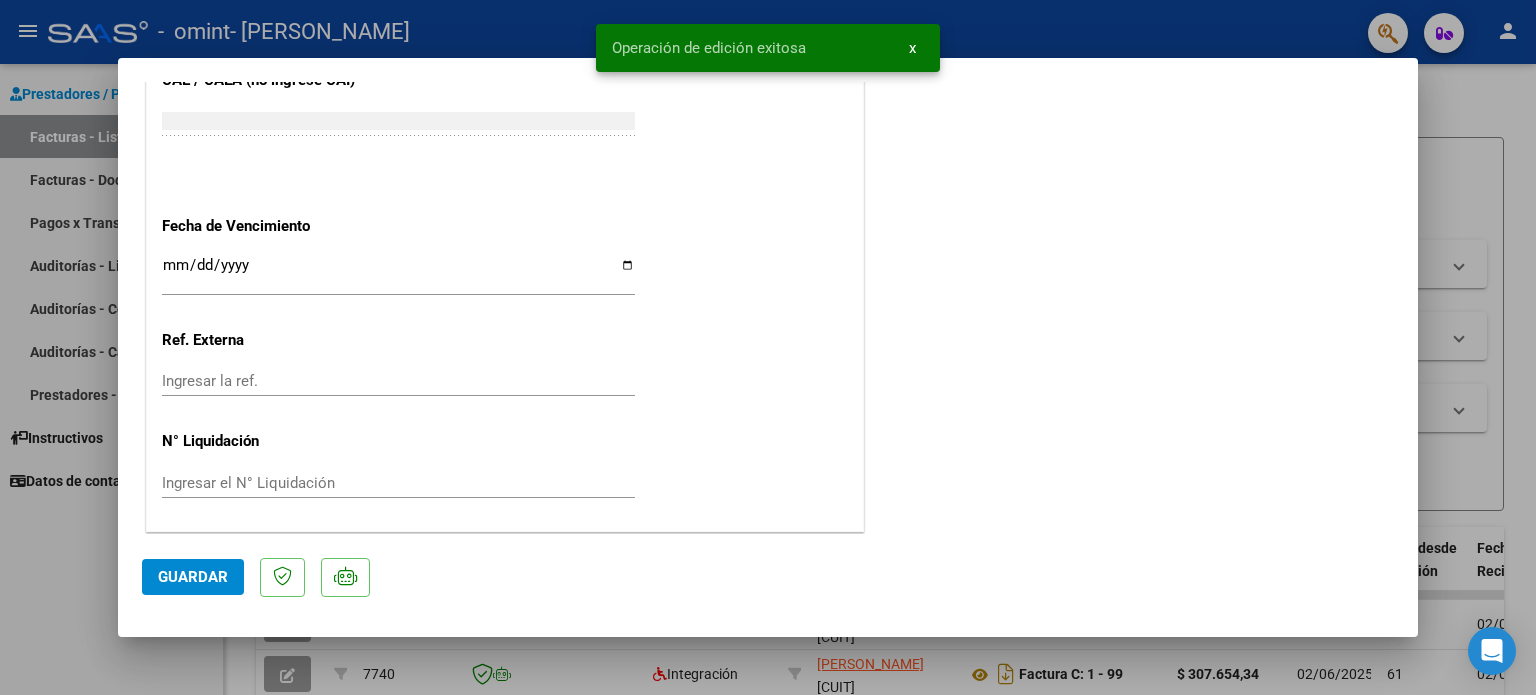 drag, startPoint x: 1523, startPoint y: 157, endPoint x: 1505, endPoint y: 171, distance: 22.803509 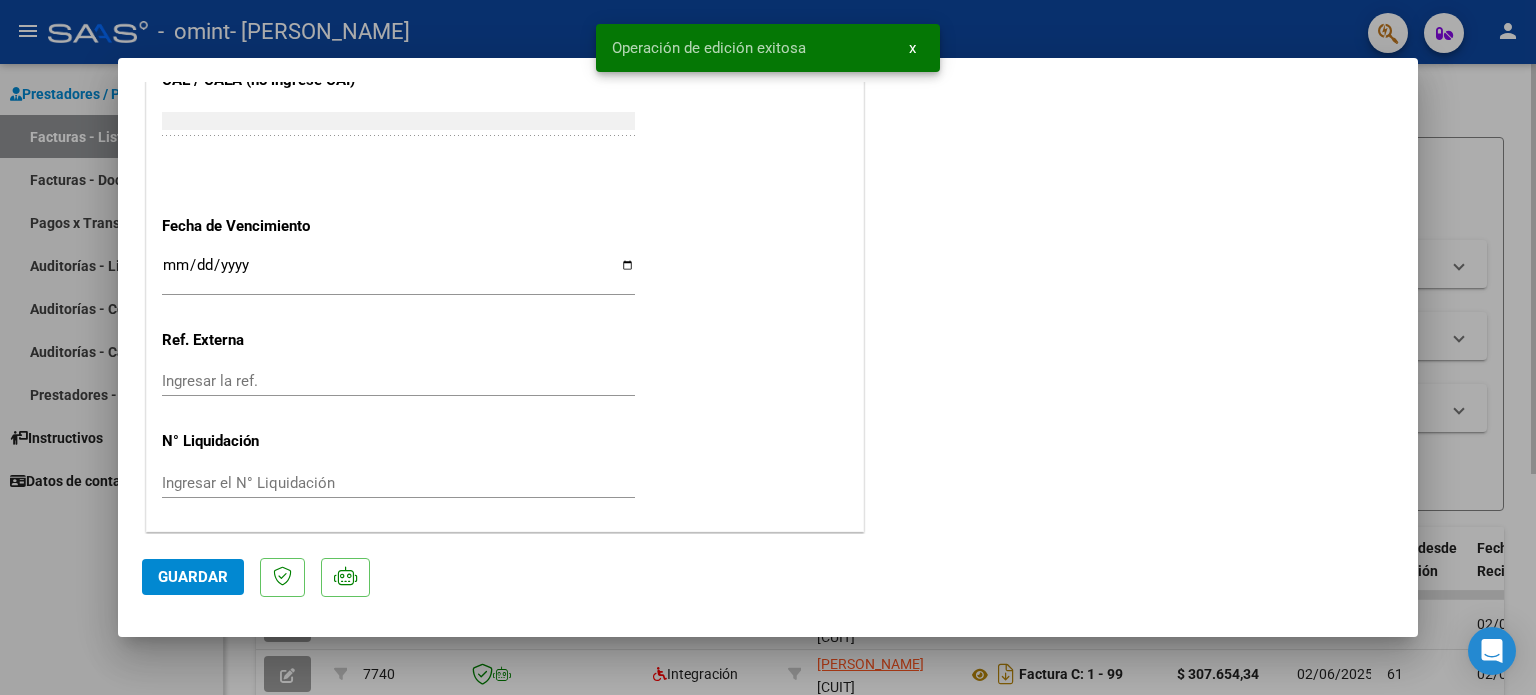 type 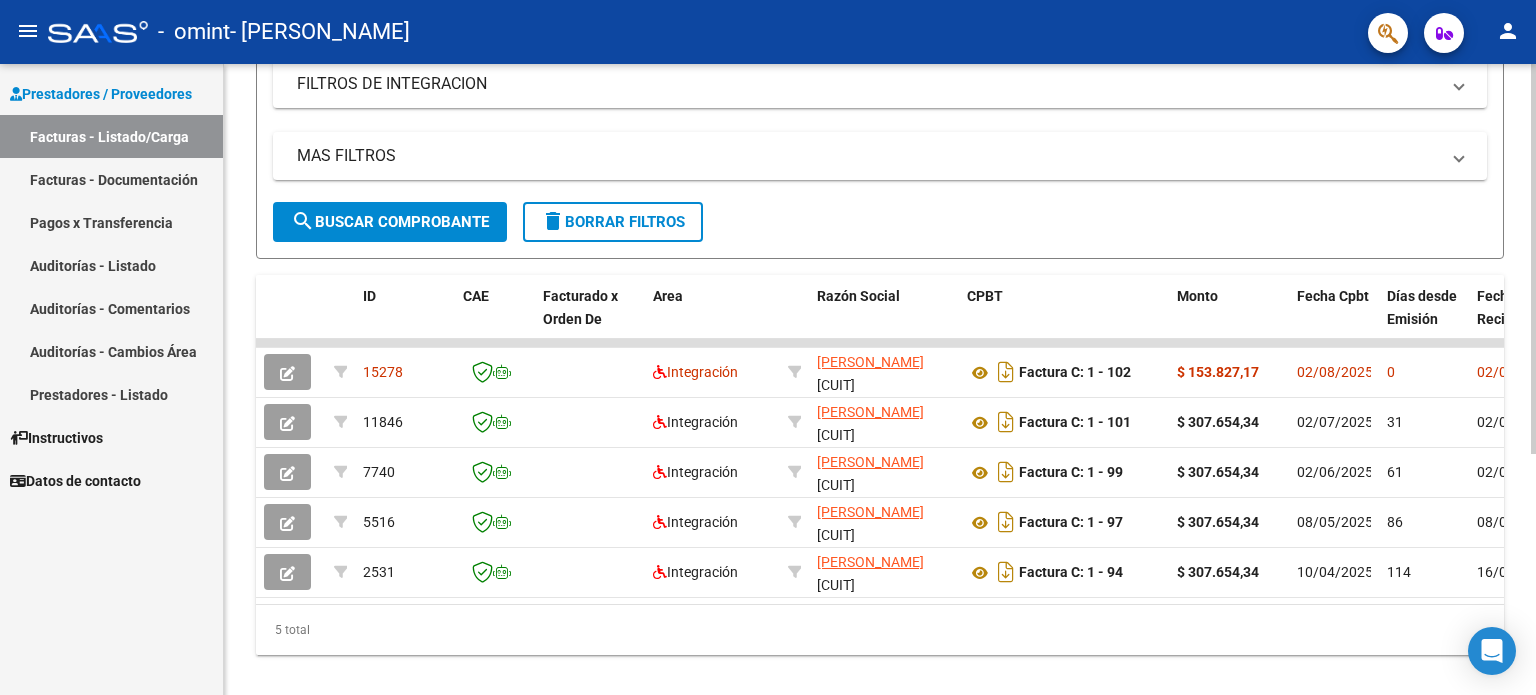 scroll, scrollTop: 355, scrollLeft: 0, axis: vertical 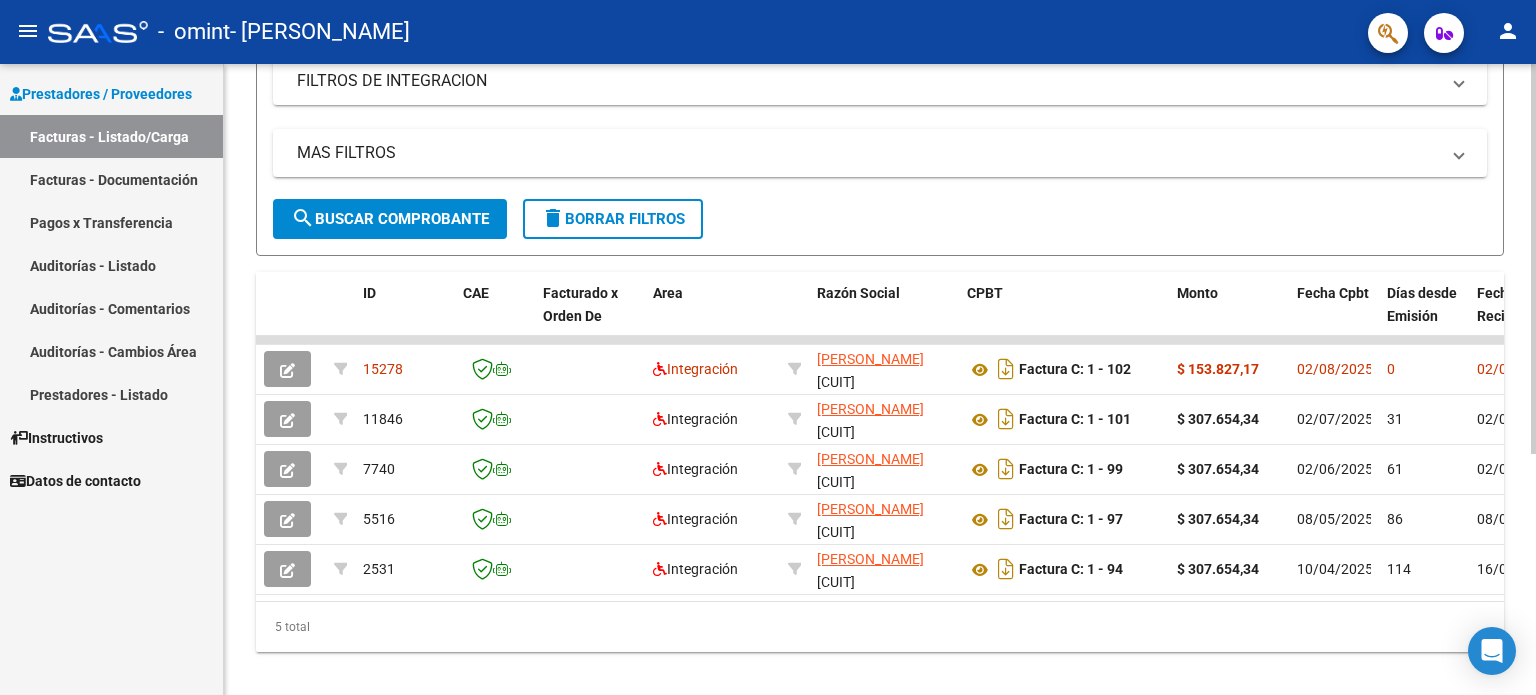 click 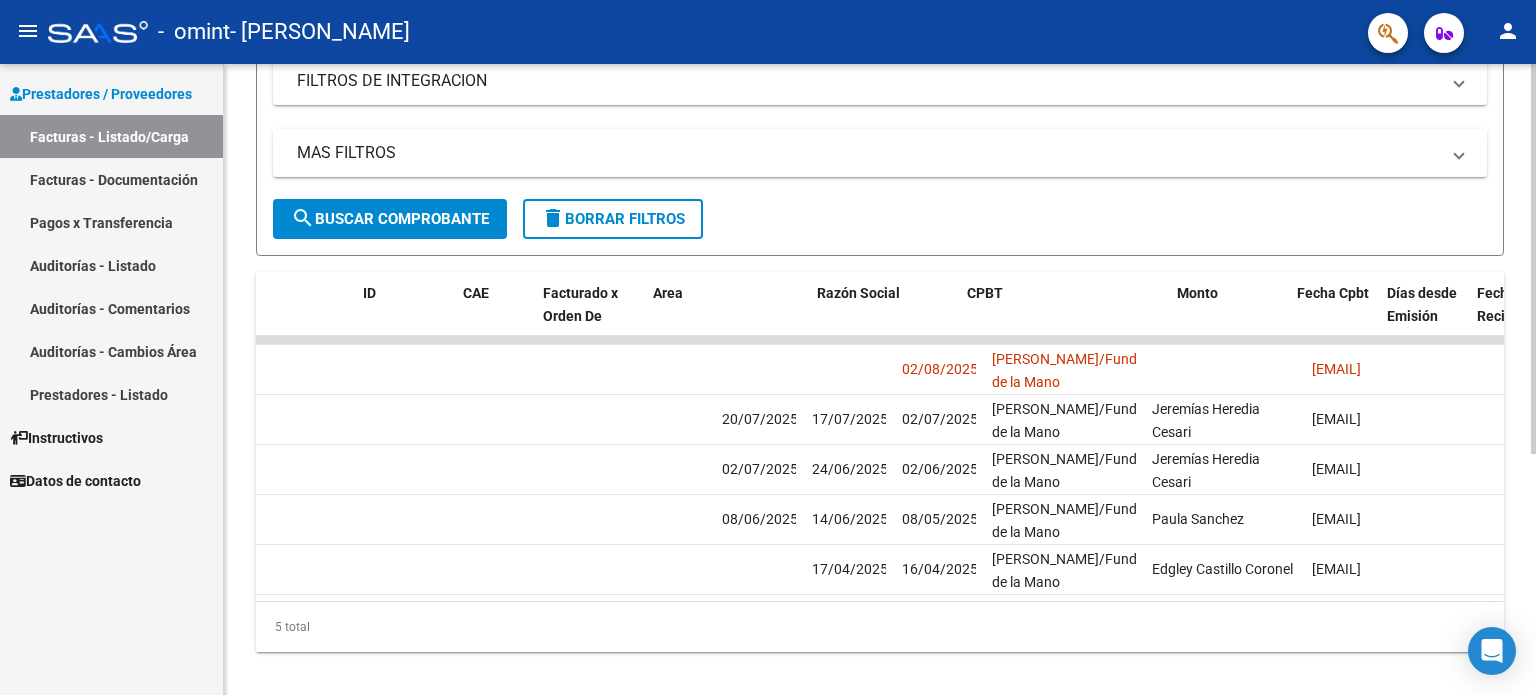scroll, scrollTop: 0, scrollLeft: 0, axis: both 